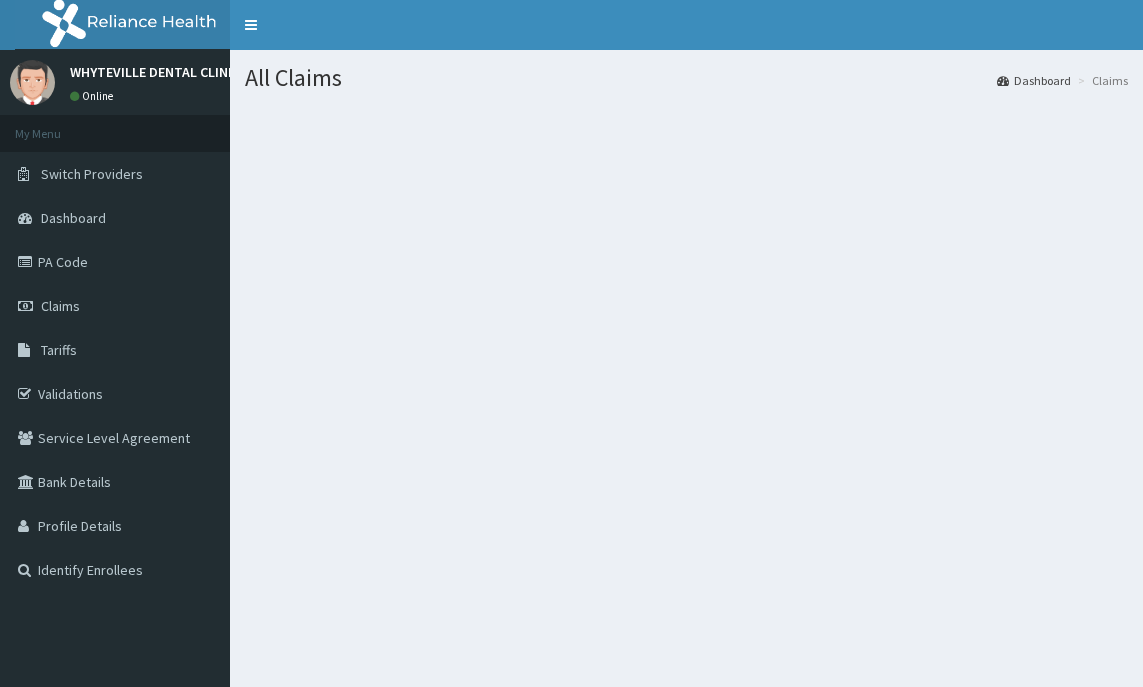 scroll, scrollTop: 0, scrollLeft: 0, axis: both 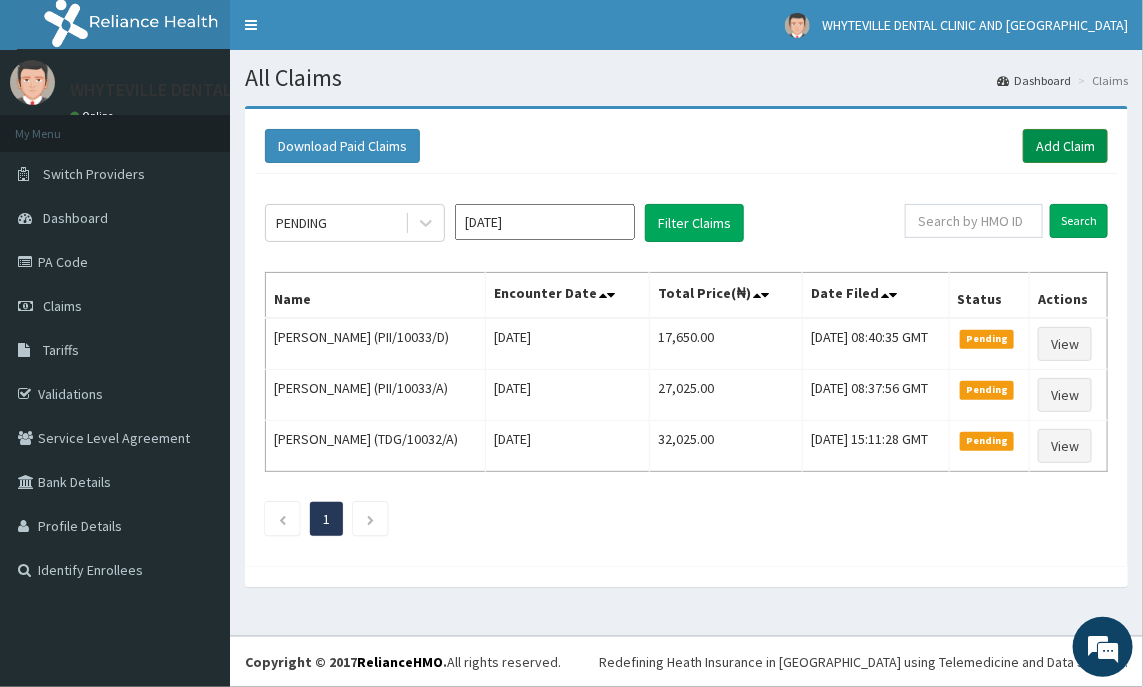 click on "Add Claim" at bounding box center [1065, 146] 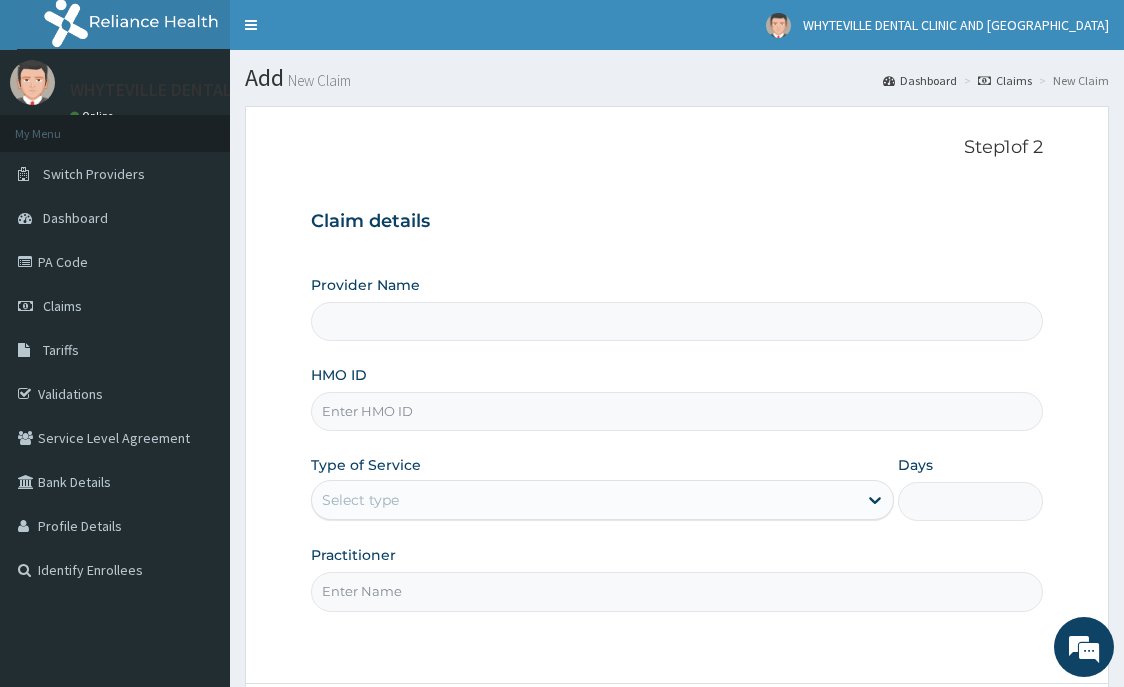 scroll, scrollTop: 0, scrollLeft: 0, axis: both 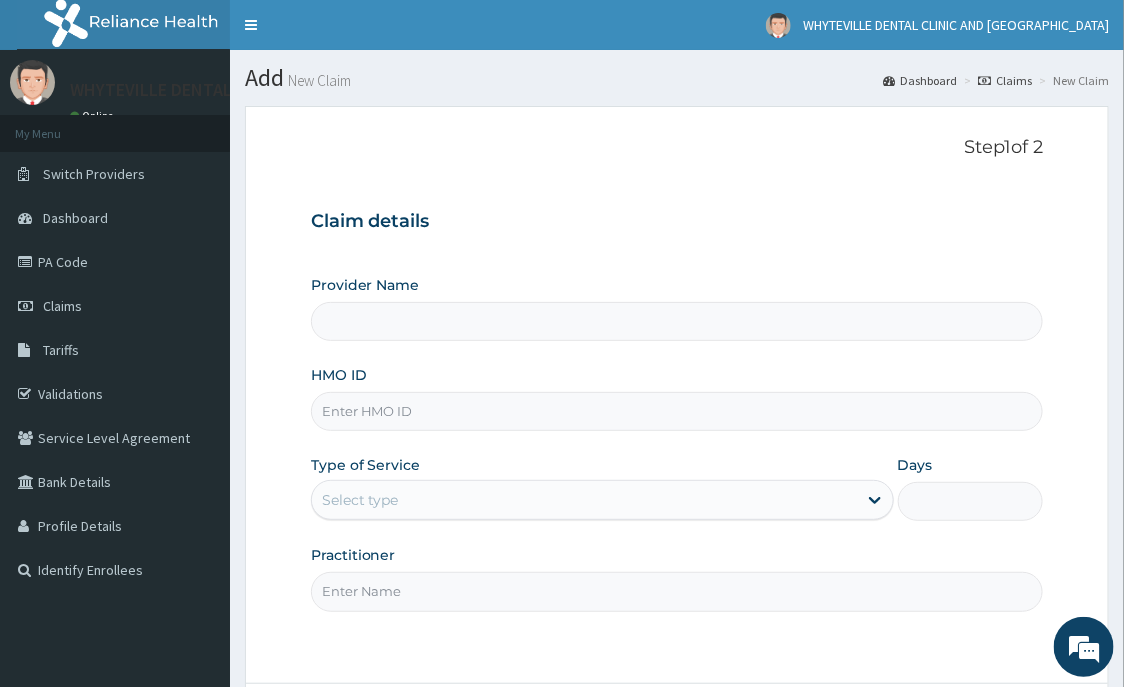 type on "WHYTEVILLE DENTAL CLINIC AND [GEOGRAPHIC_DATA]" 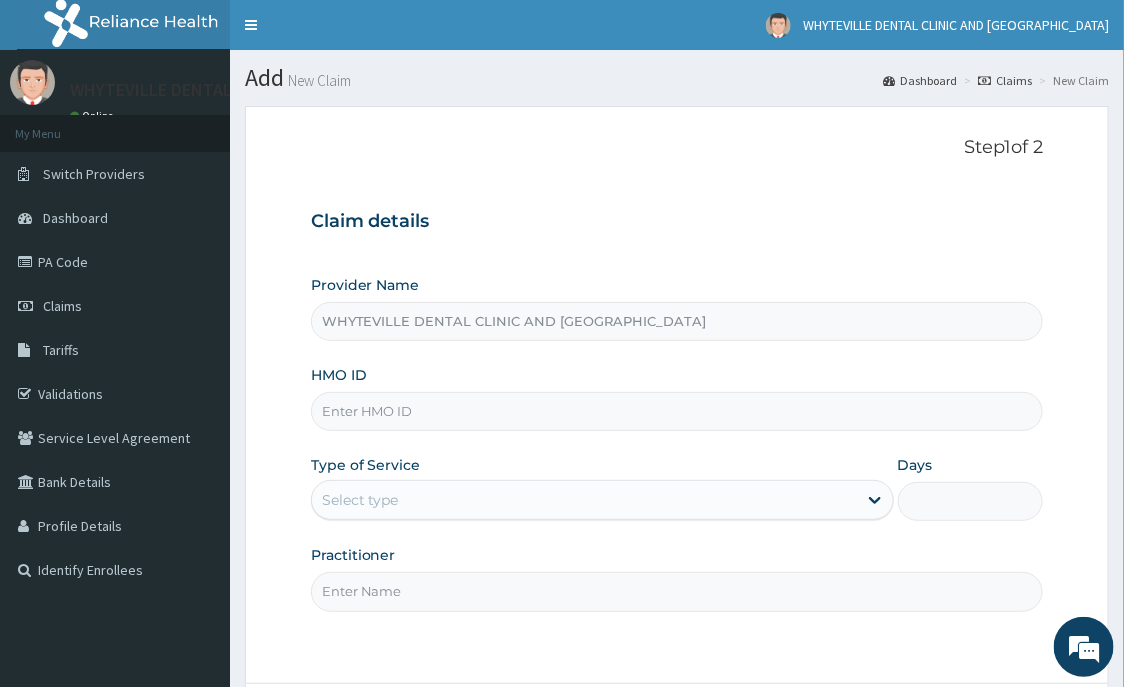 click on "HMO ID" at bounding box center (677, 411) 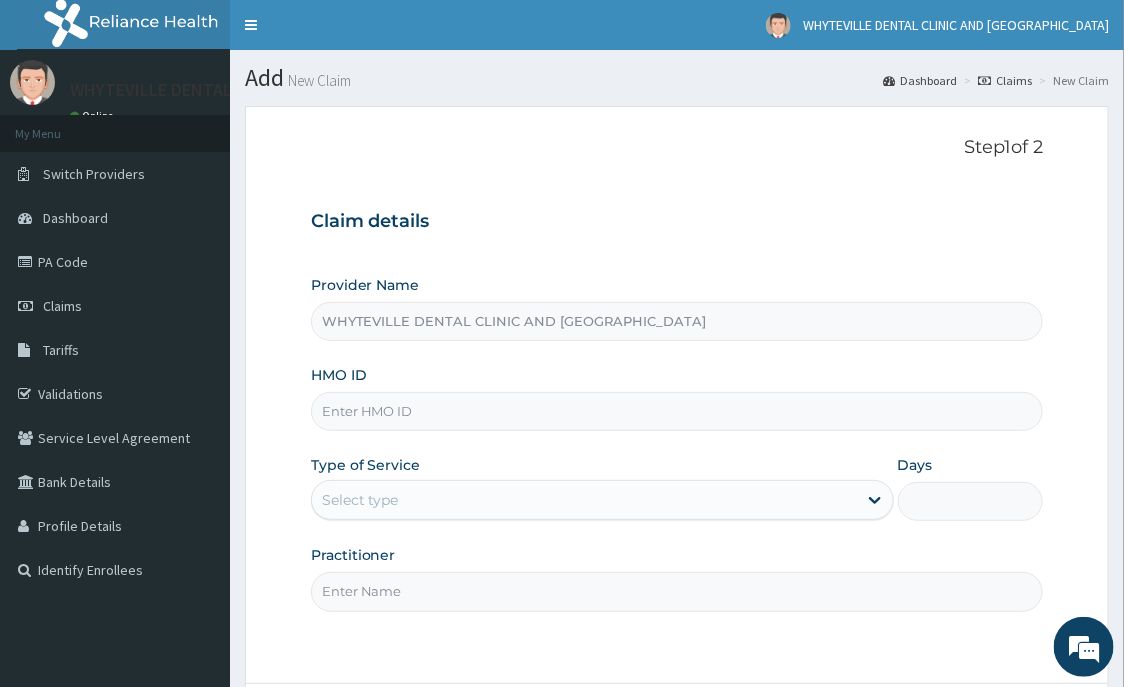 scroll, scrollTop: 0, scrollLeft: 0, axis: both 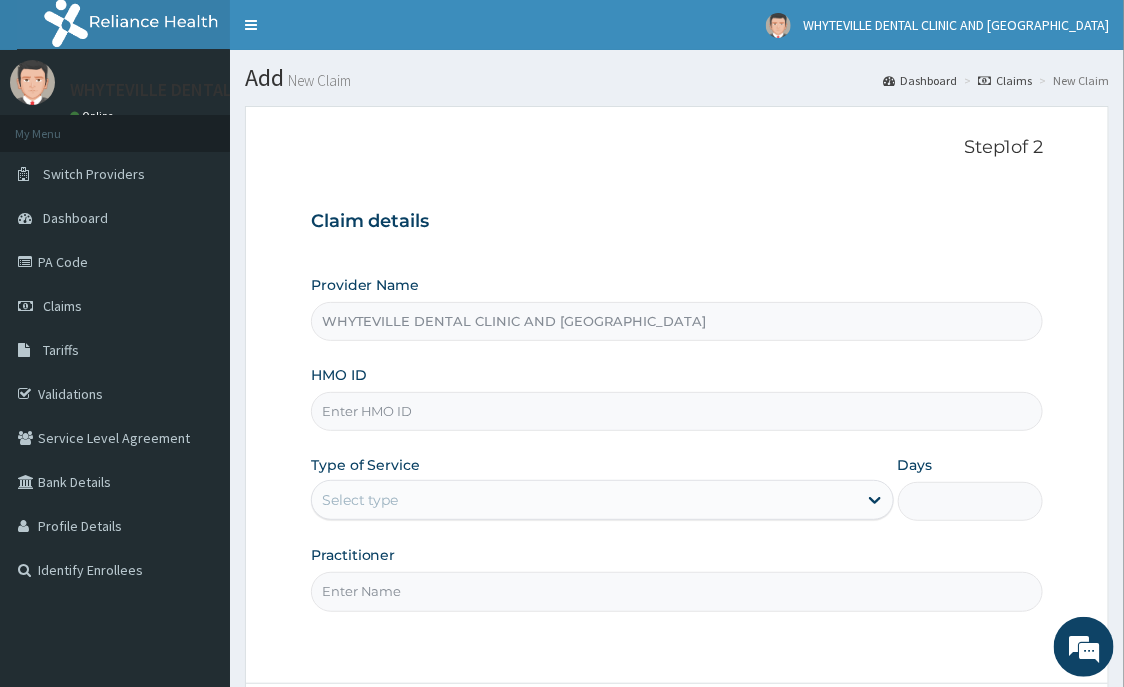 click on "HMO ID" at bounding box center (677, 411) 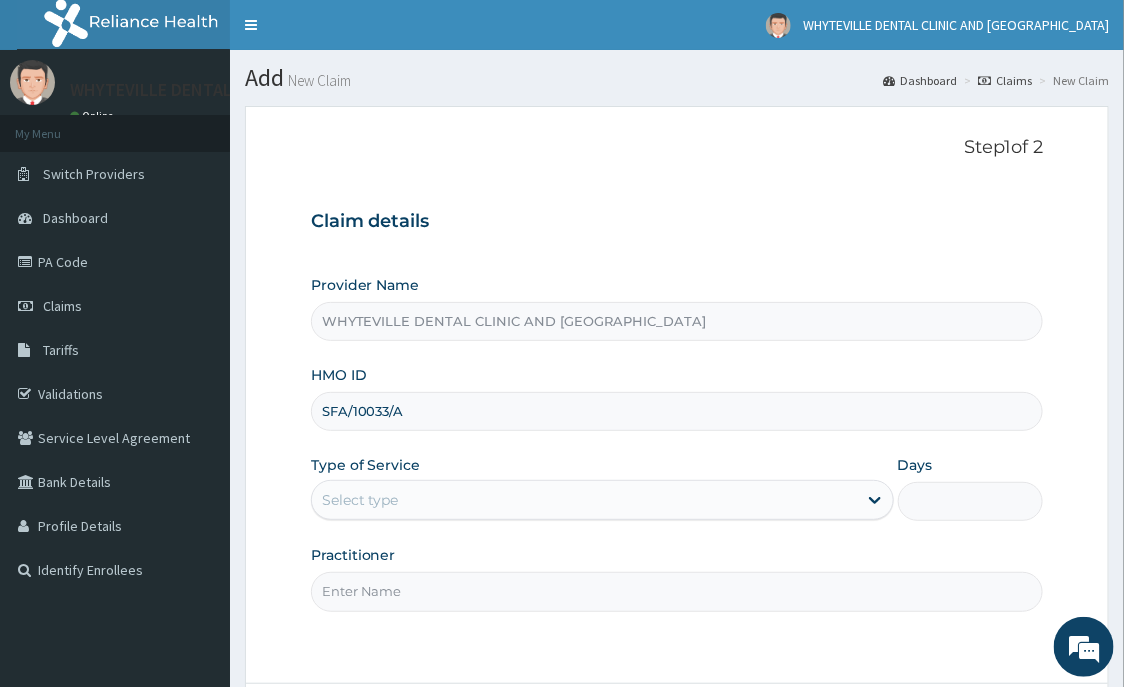 type on "SFA/10033/A" 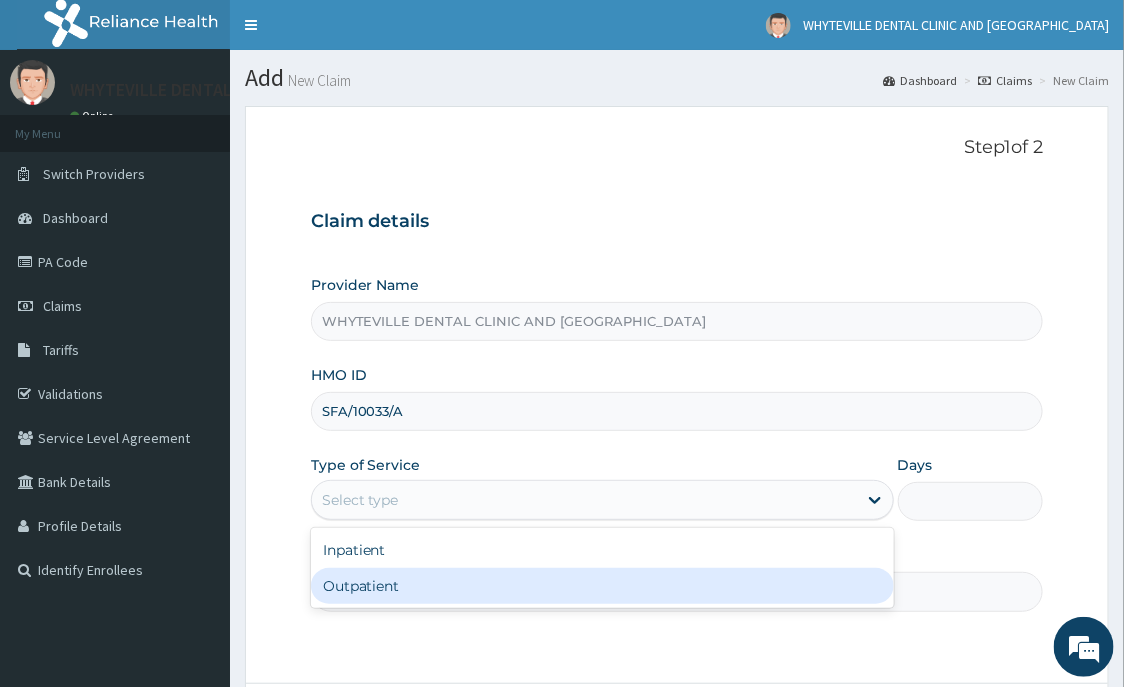 click on "Outpatient" at bounding box center [602, 586] 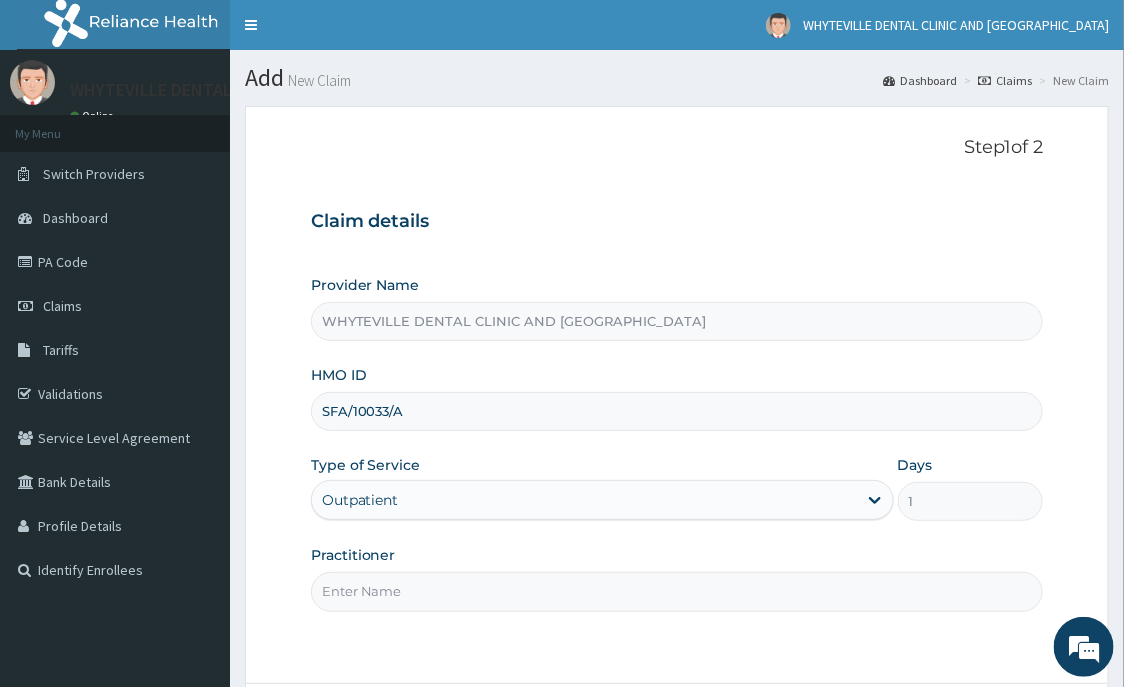 click on "Practitioner" at bounding box center [677, 591] 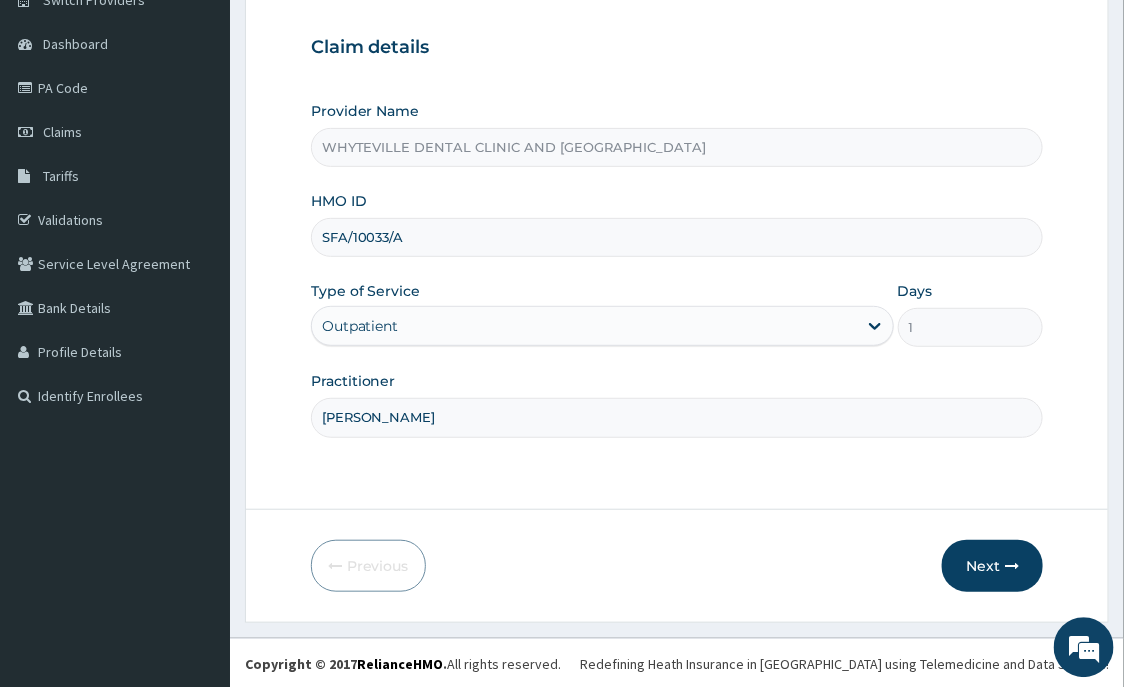 scroll, scrollTop: 176, scrollLeft: 0, axis: vertical 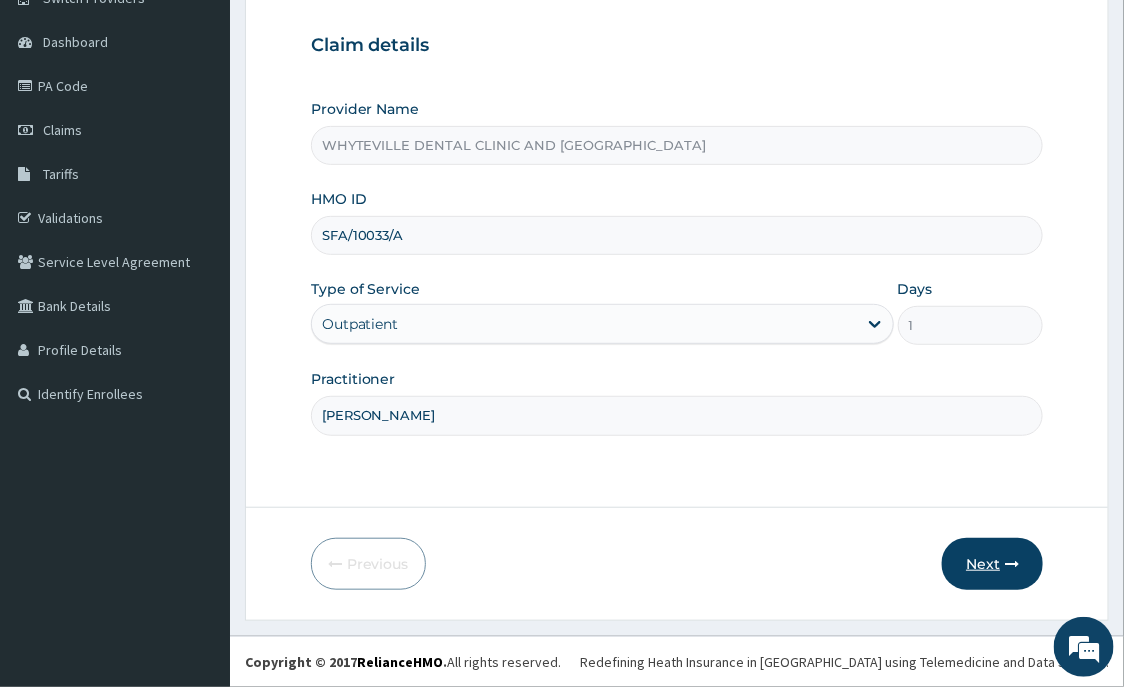 type on "[PERSON_NAME]" 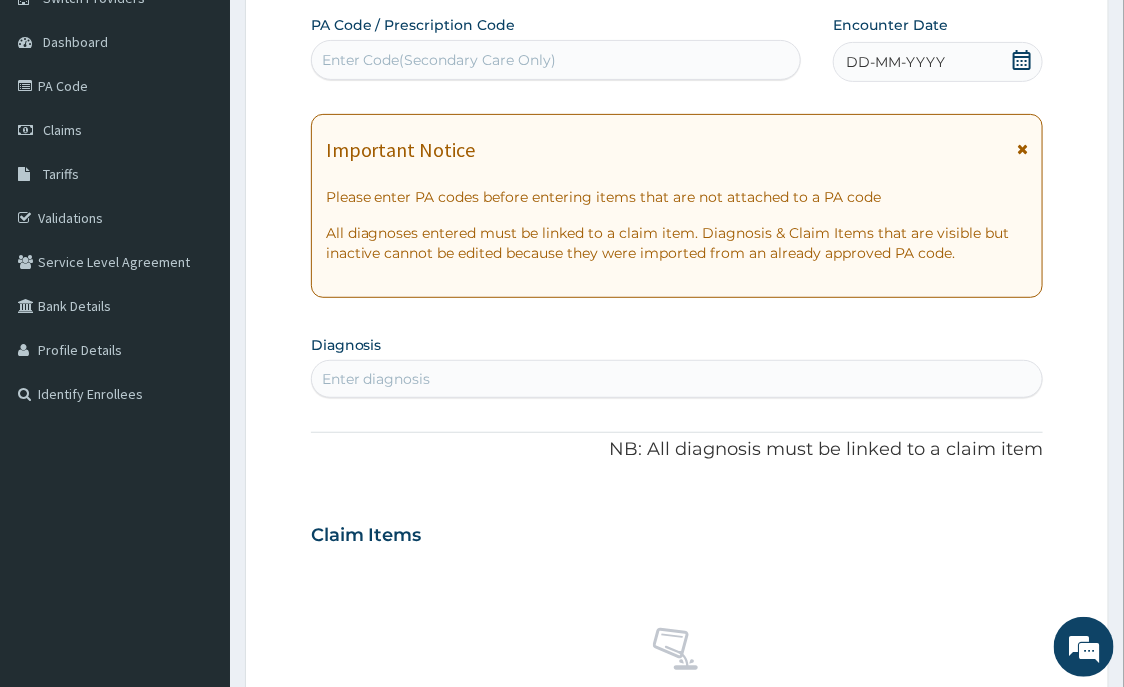 click on "Enter Code(Secondary Care Only)" at bounding box center [556, 60] 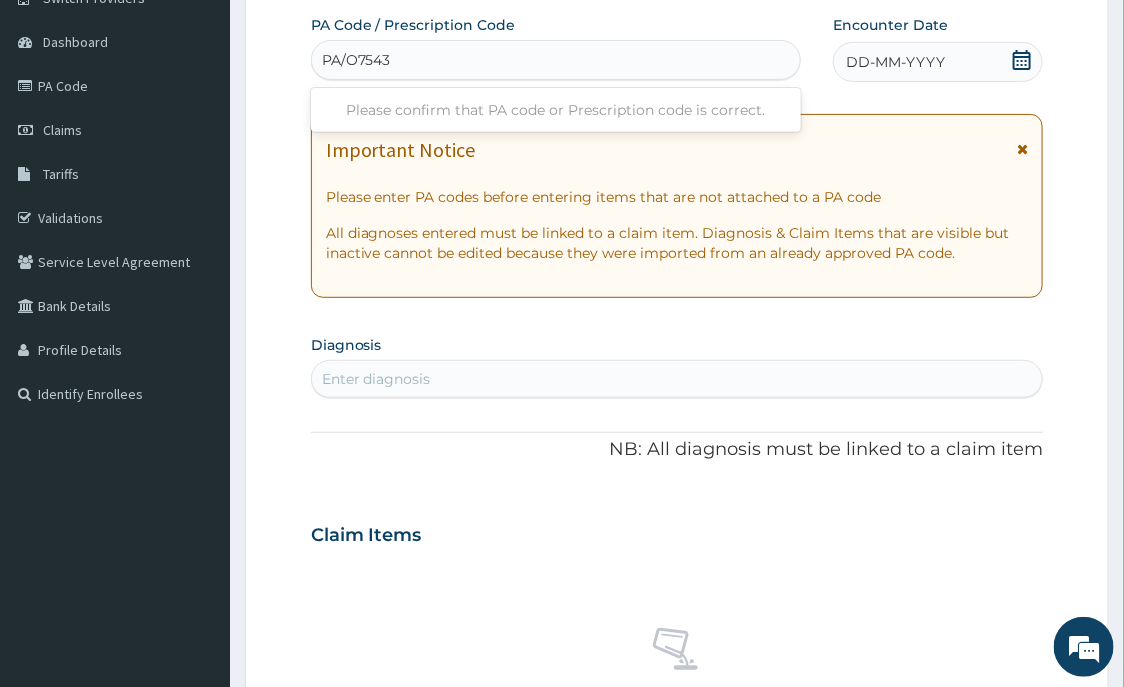 type on "PA/O7543F" 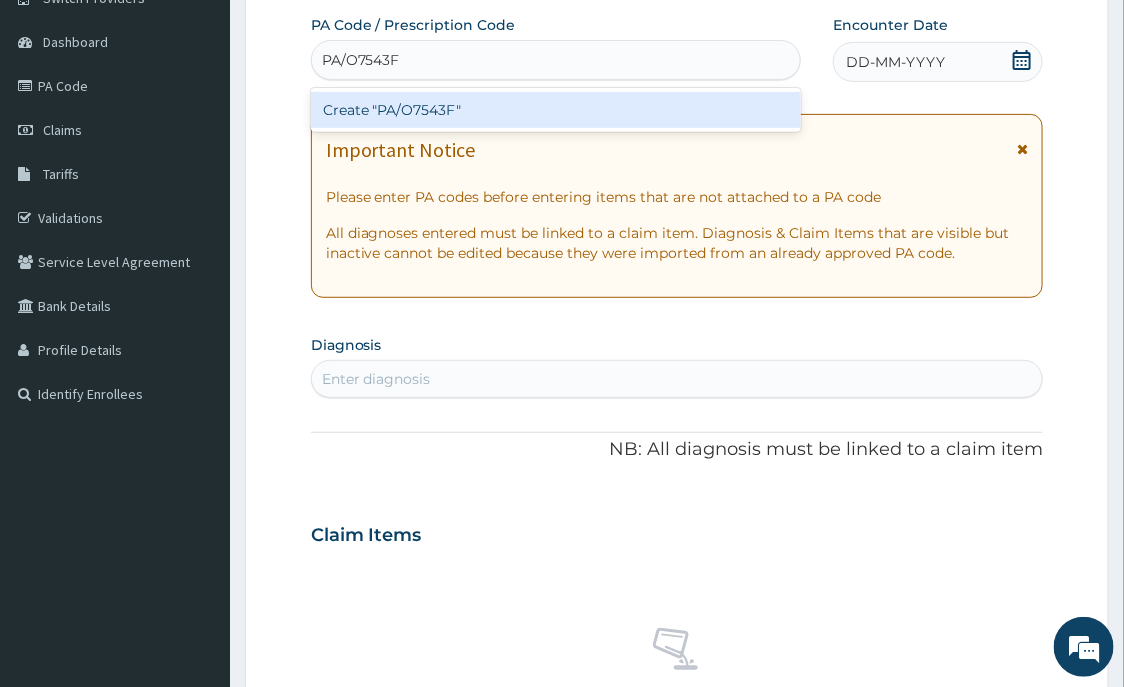 click on "Create "PA/O7543F"" at bounding box center (556, 110) 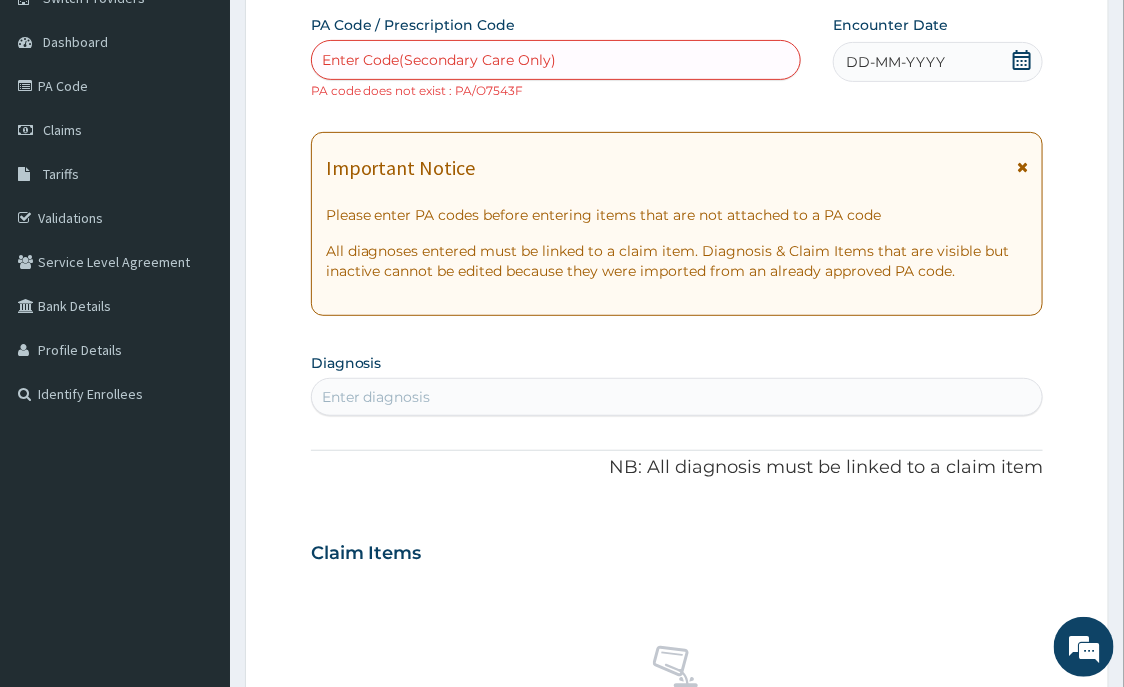 click on "Enter Code(Secondary Care Only)" at bounding box center (439, 60) 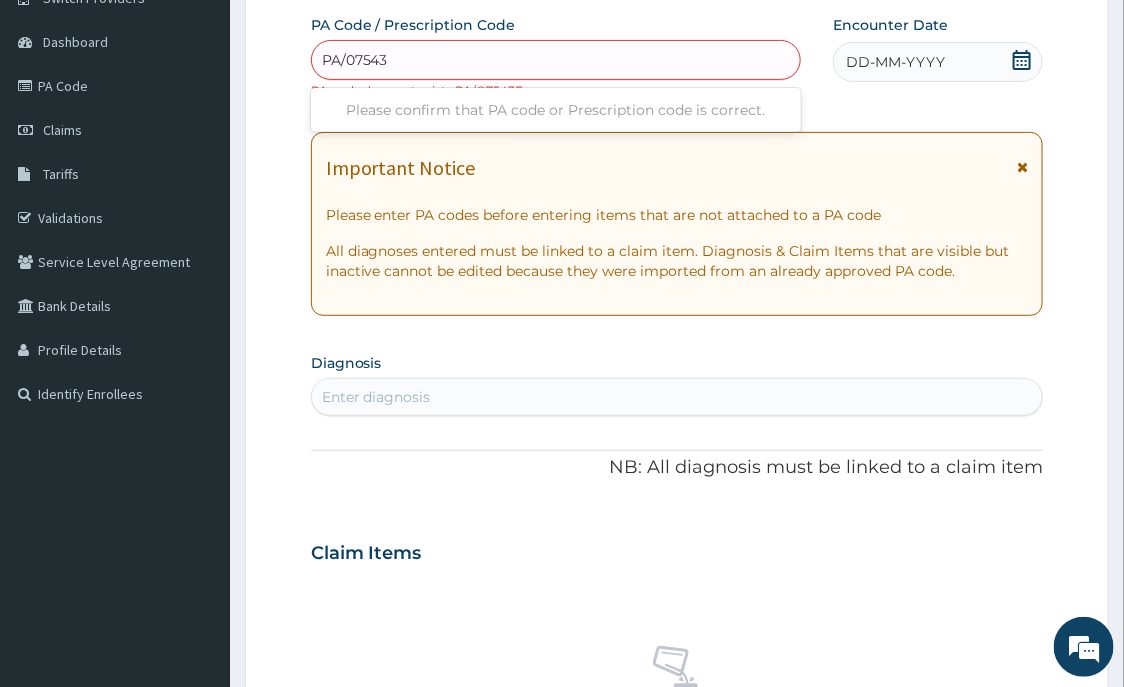 type on "PA/07543F" 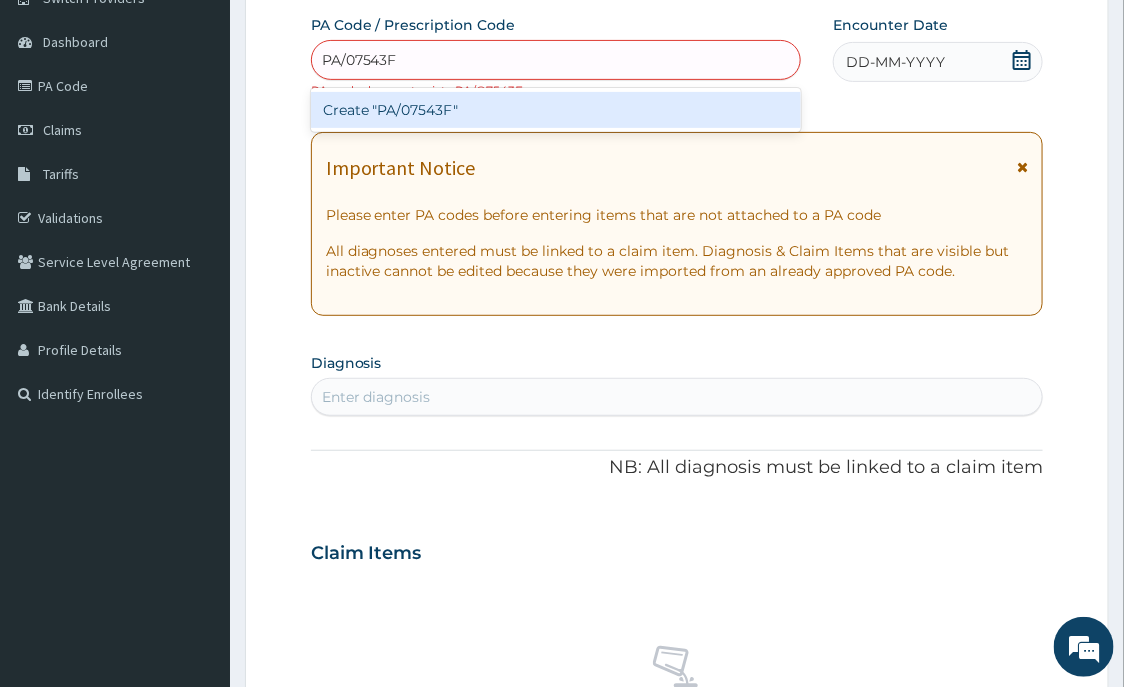 click on "Create "PA/07543F"" at bounding box center (556, 110) 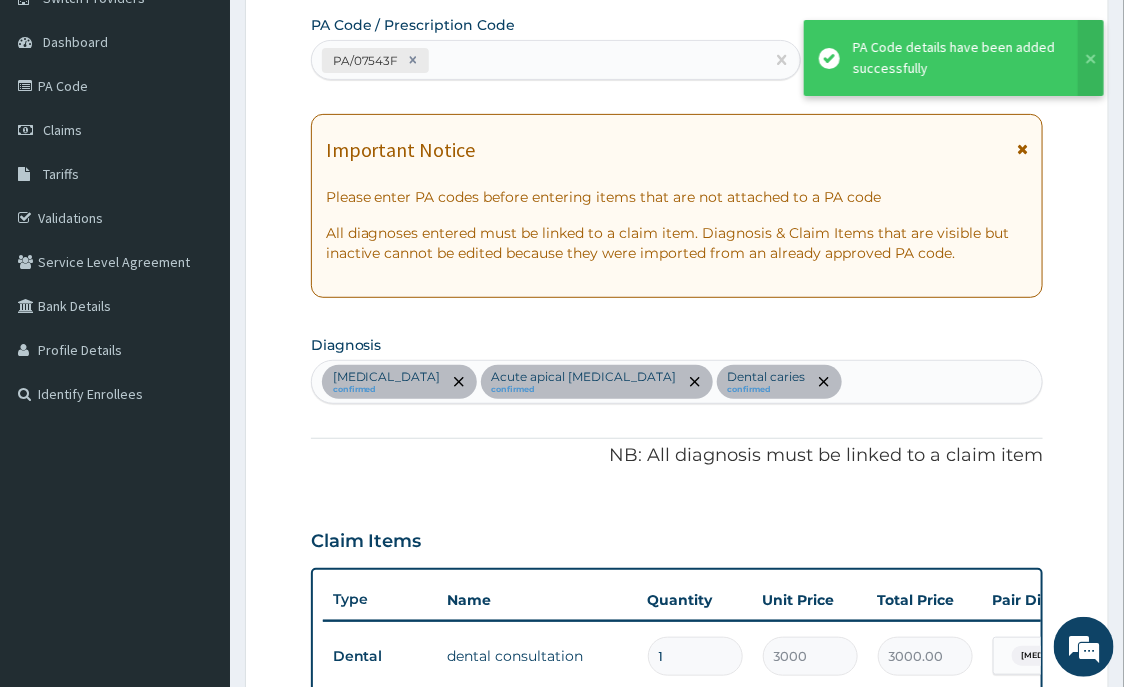 scroll, scrollTop: 694, scrollLeft: 0, axis: vertical 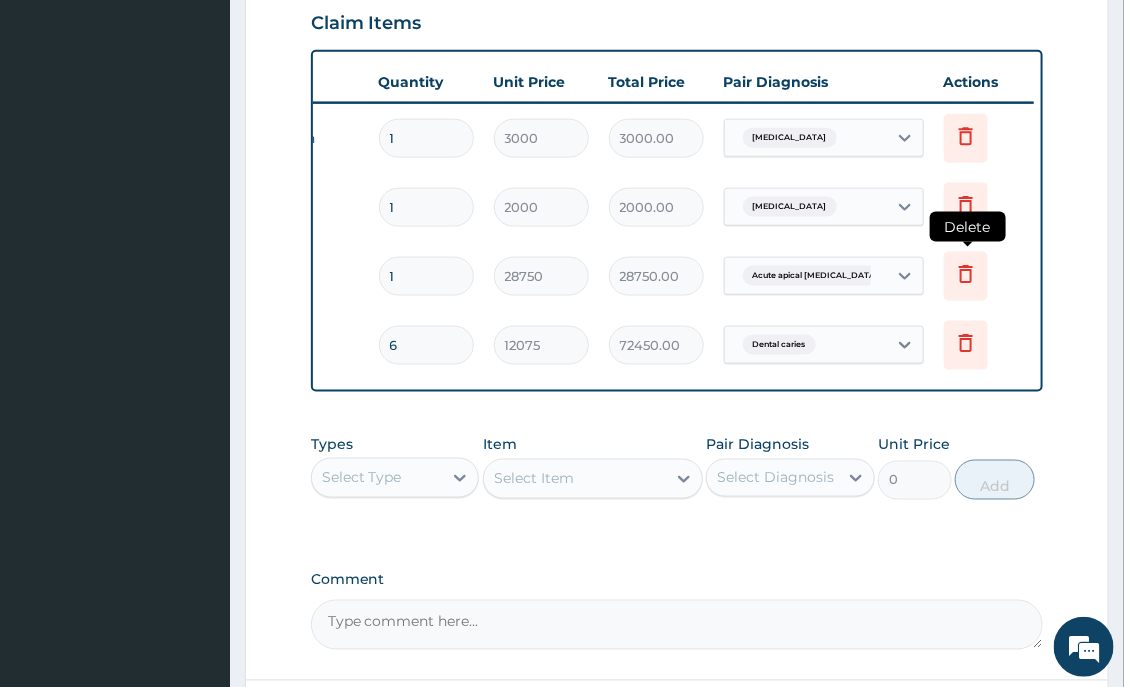 click at bounding box center (966, 276) 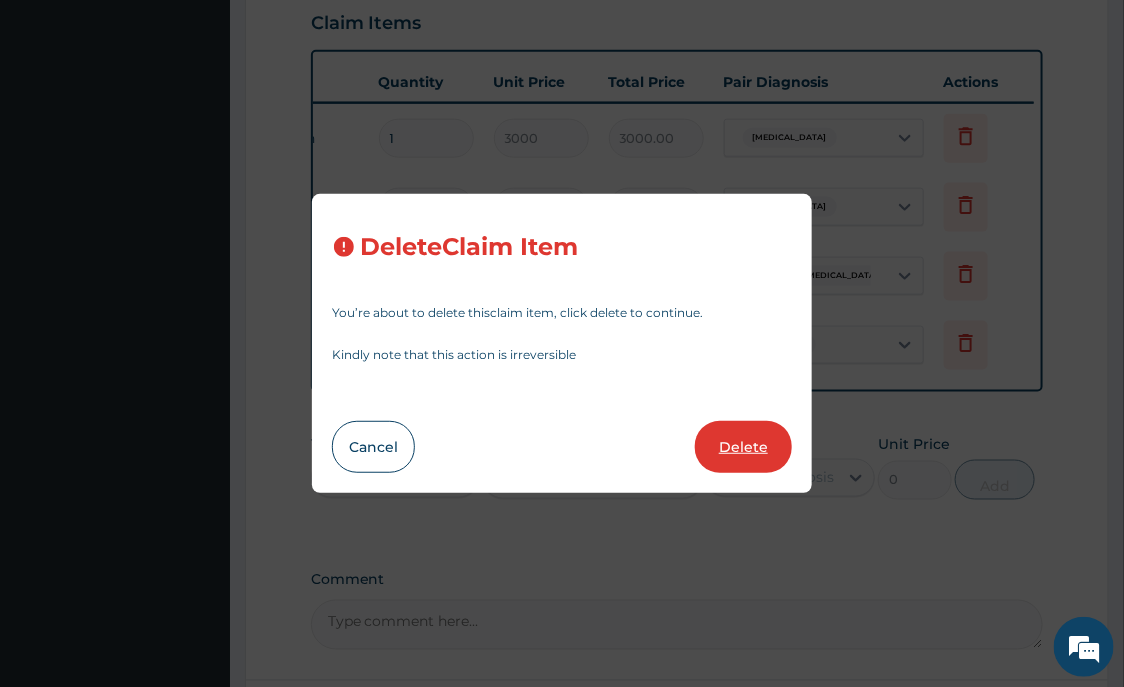 click on "Delete" at bounding box center [743, 447] 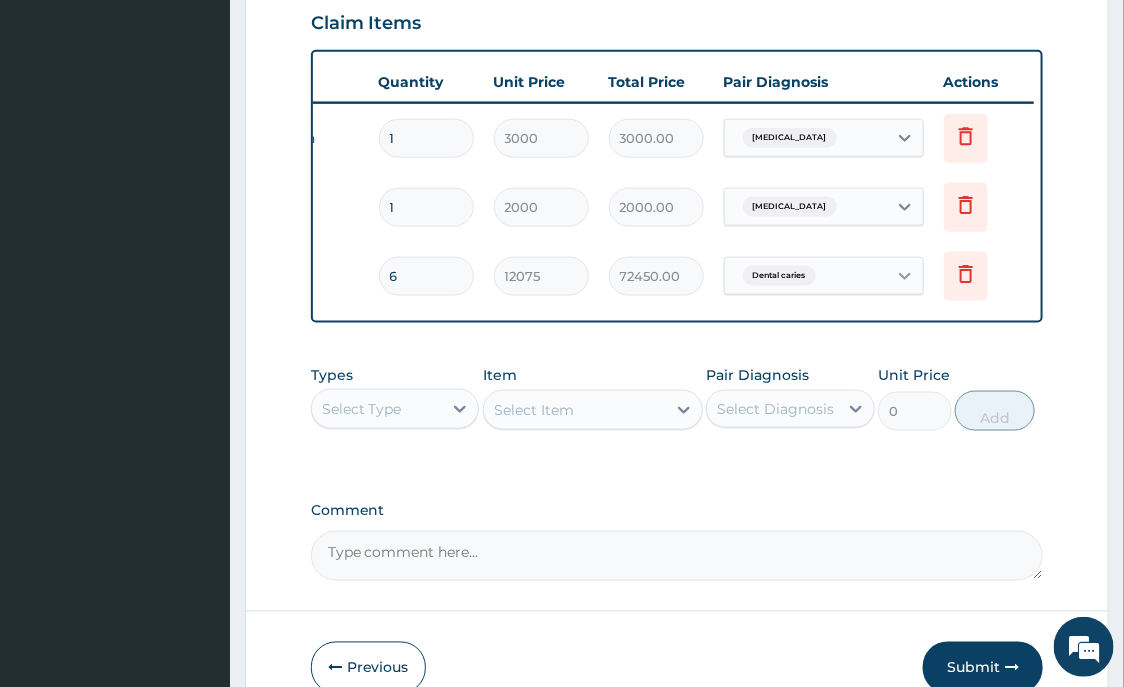 click 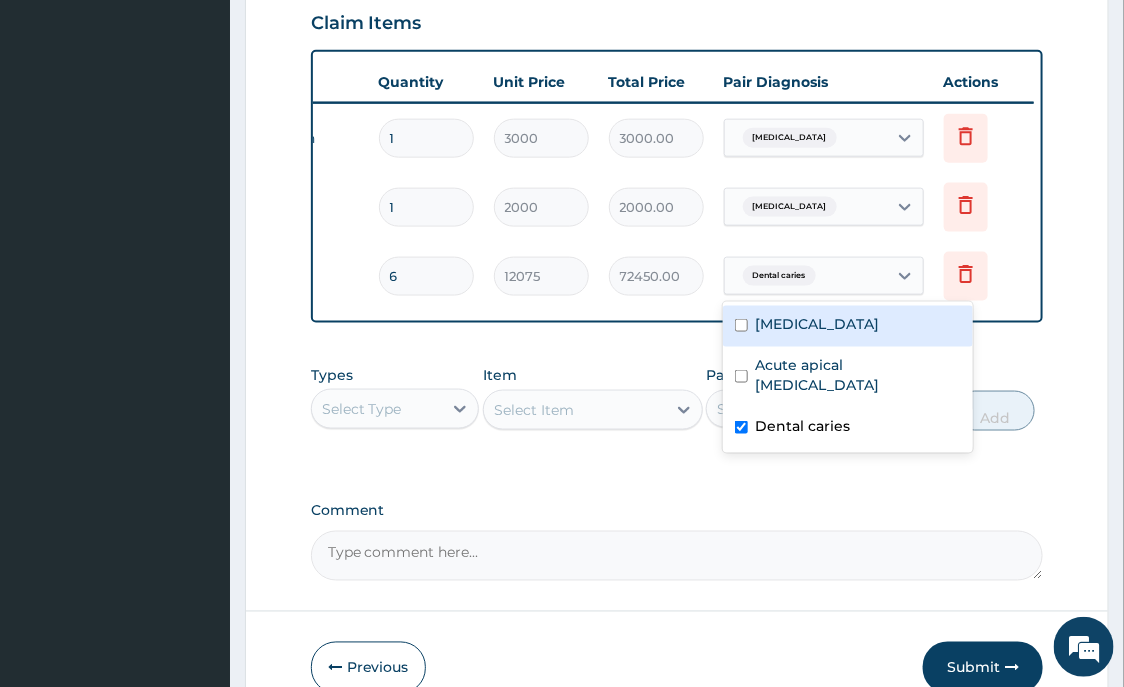 click at bounding box center [741, 325] 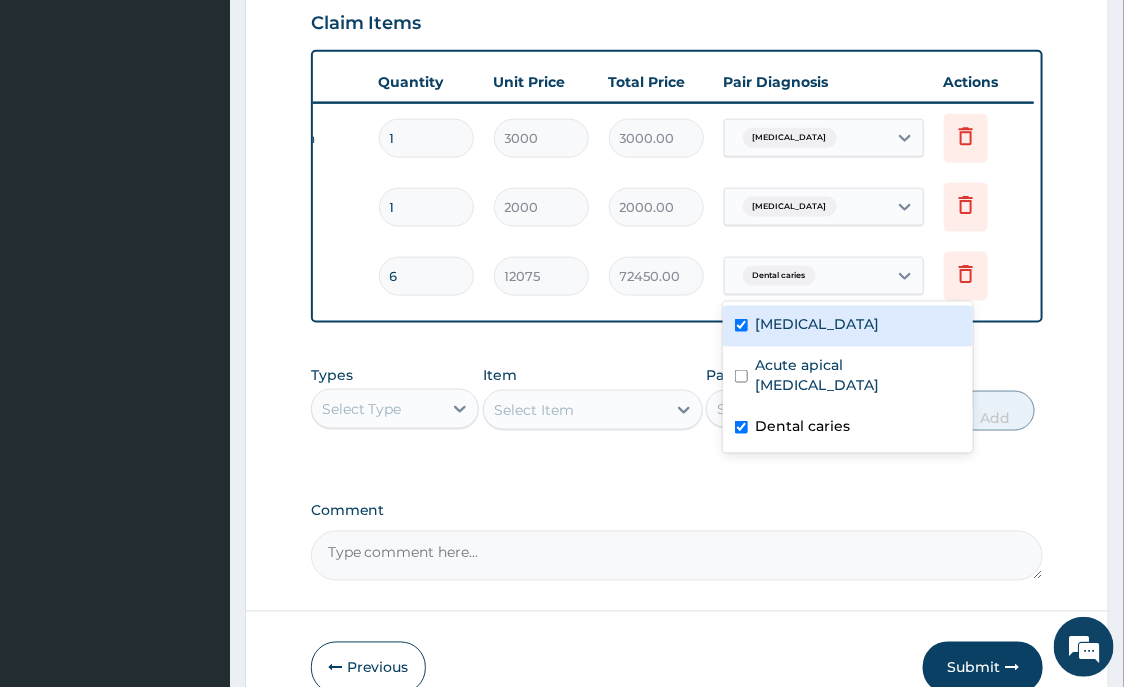 checkbox on "true" 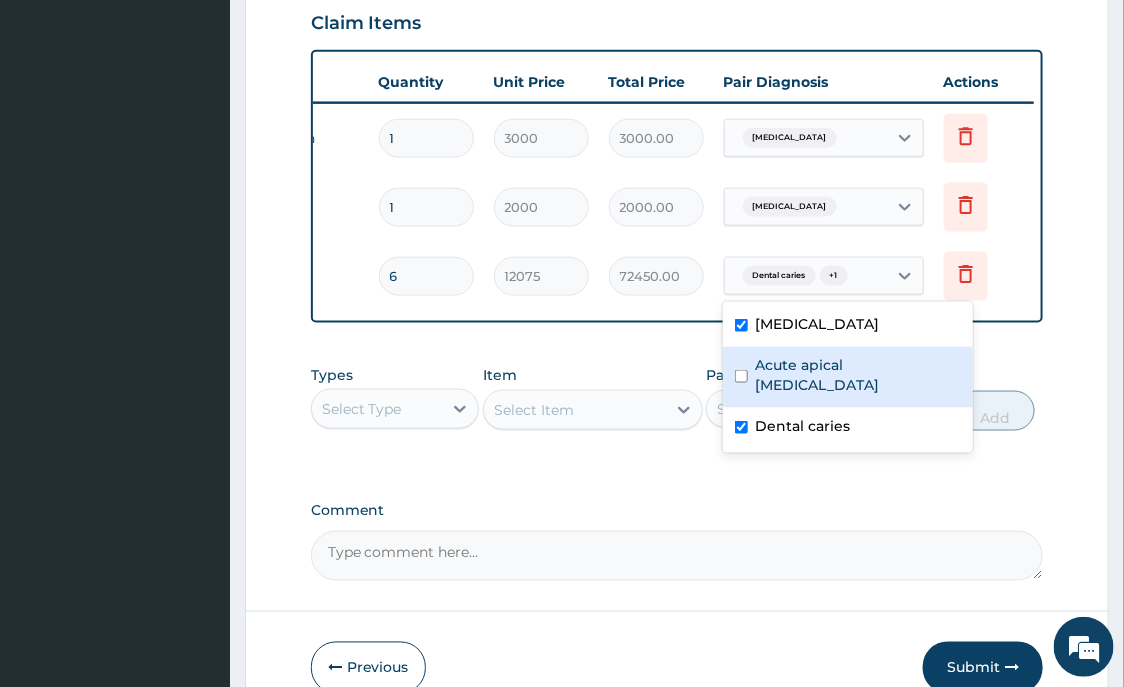 click at bounding box center [741, 376] 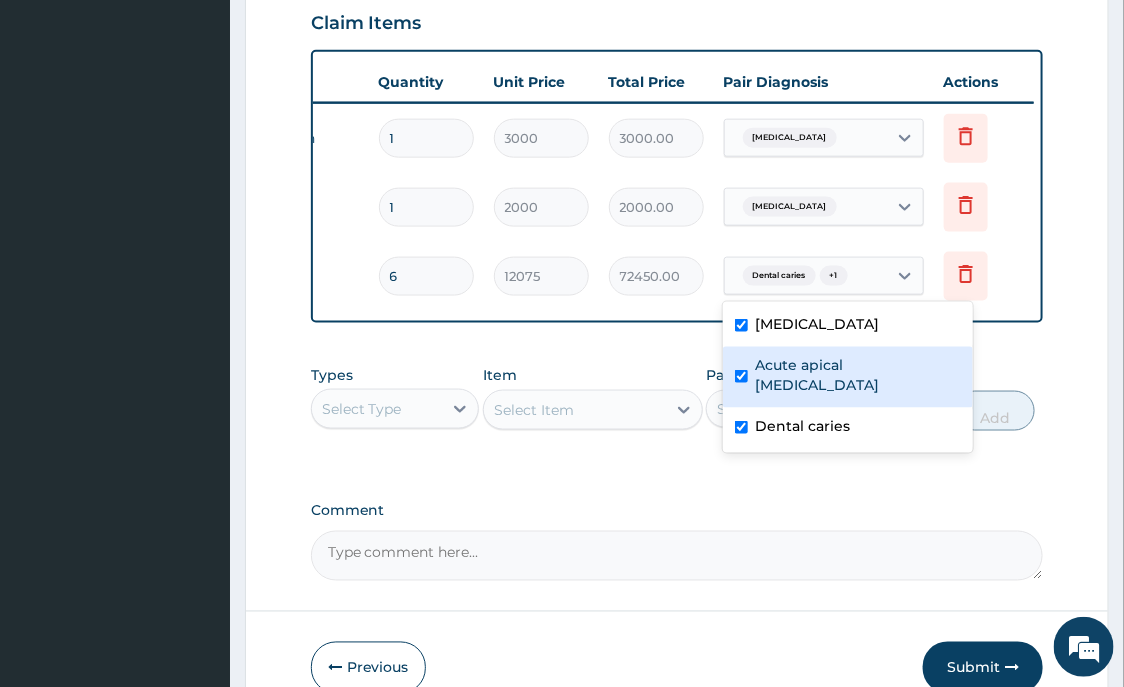 checkbox on "true" 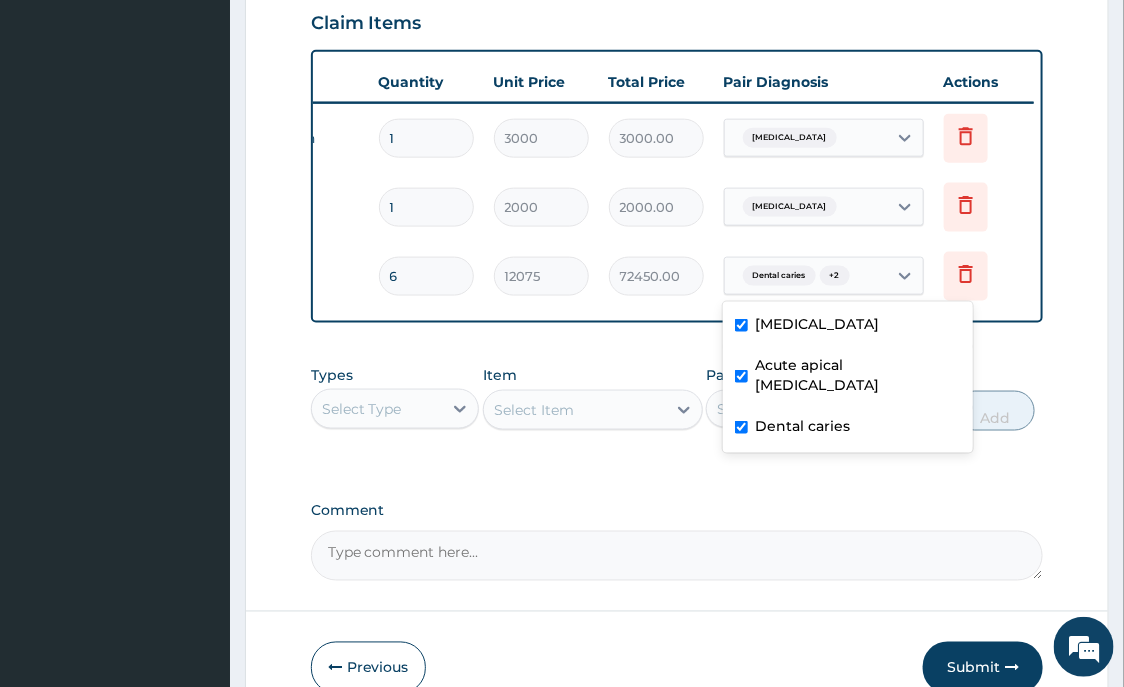 click on "Types Select Type Item Select Item Pair Diagnosis Select Diagnosis Unit Price 0 Add" at bounding box center (677, 413) 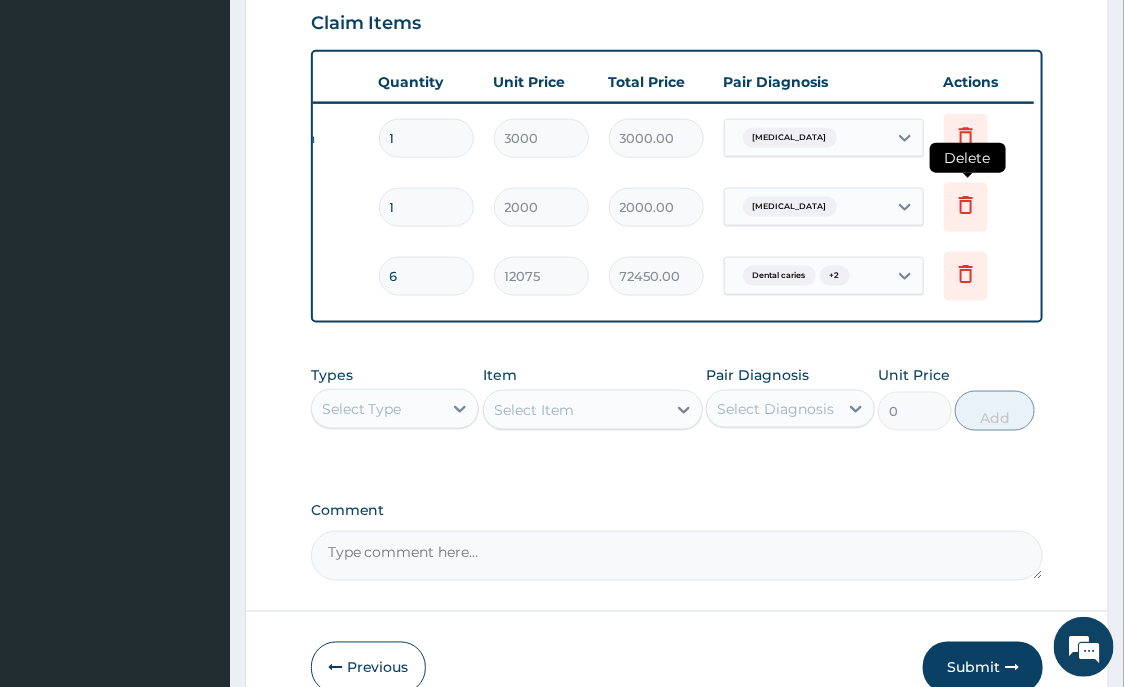click 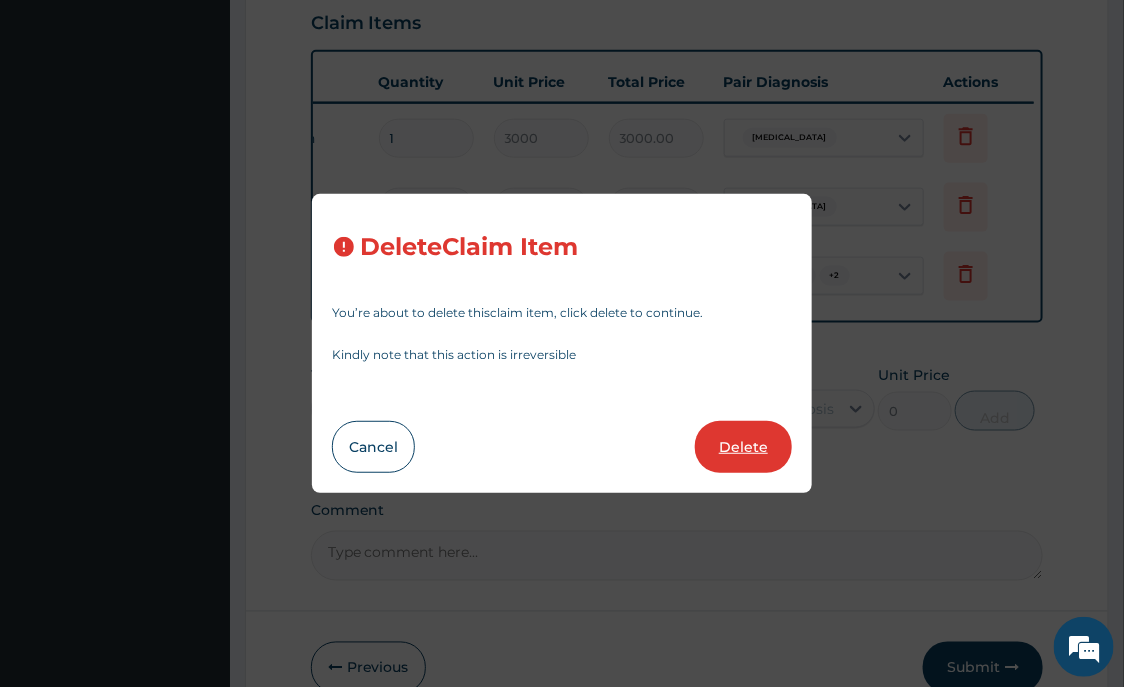 click on "Delete" at bounding box center (743, 447) 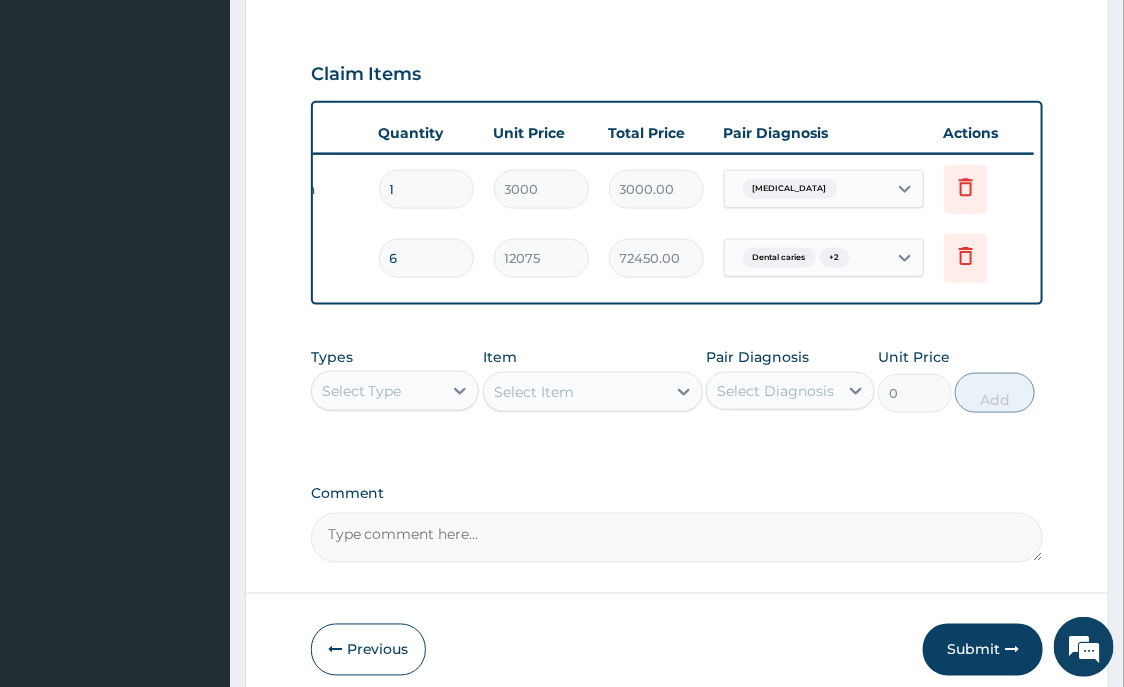 scroll, scrollTop: 745, scrollLeft: 0, axis: vertical 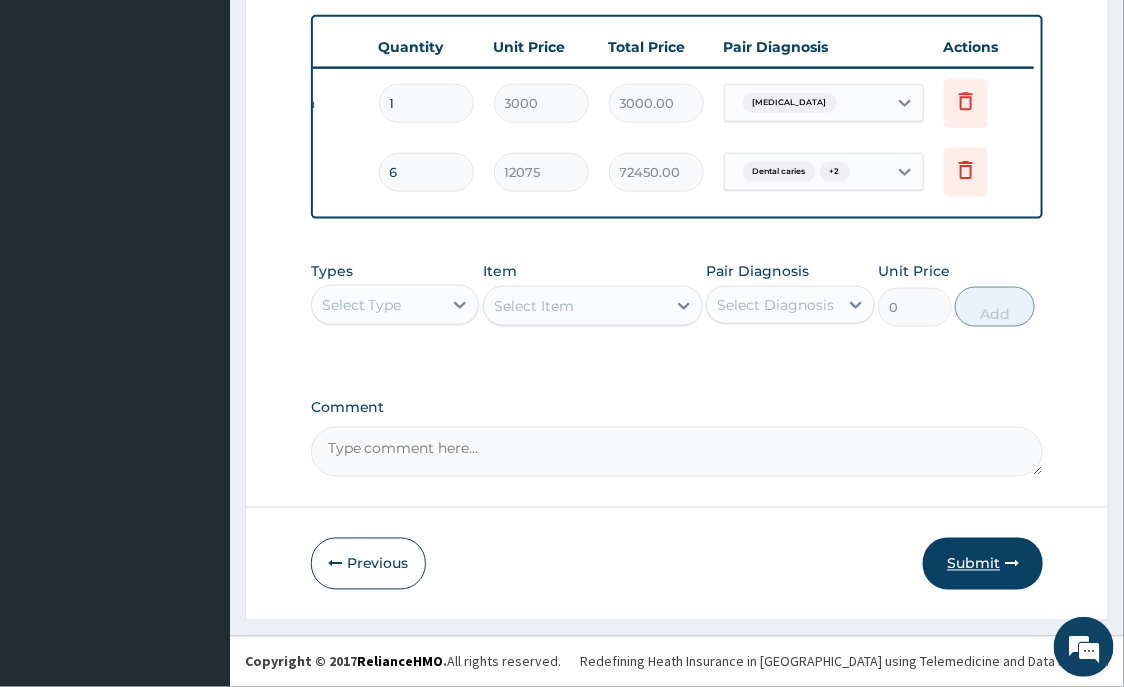 click on "Submit" at bounding box center [983, 564] 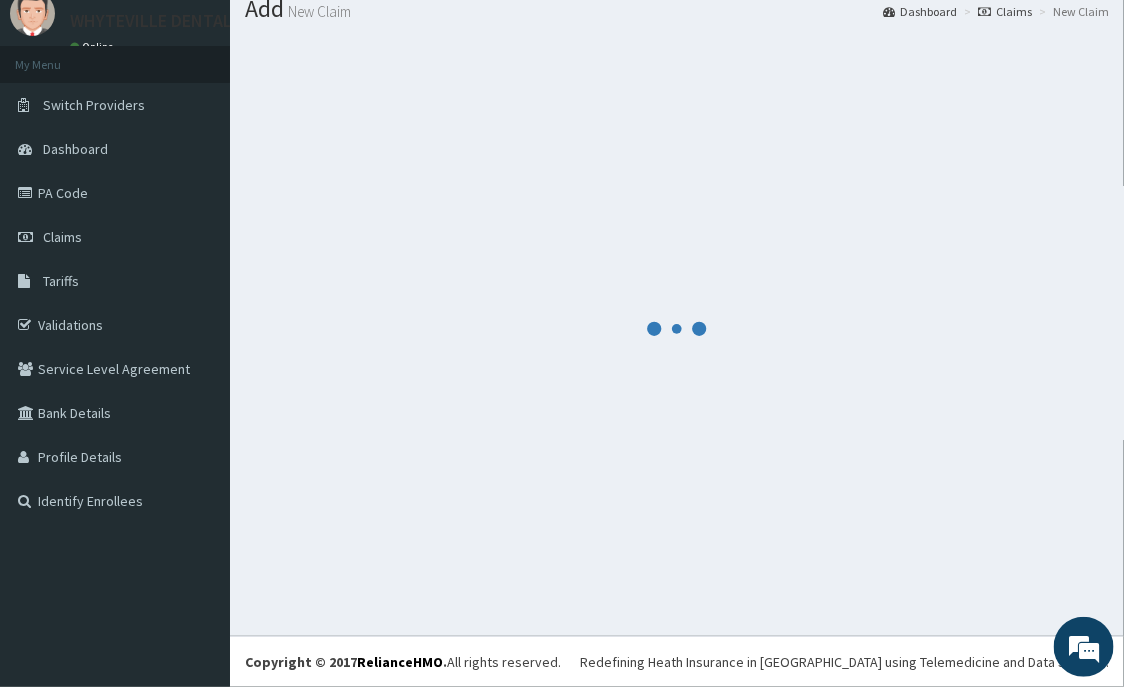 scroll, scrollTop: 69, scrollLeft: 0, axis: vertical 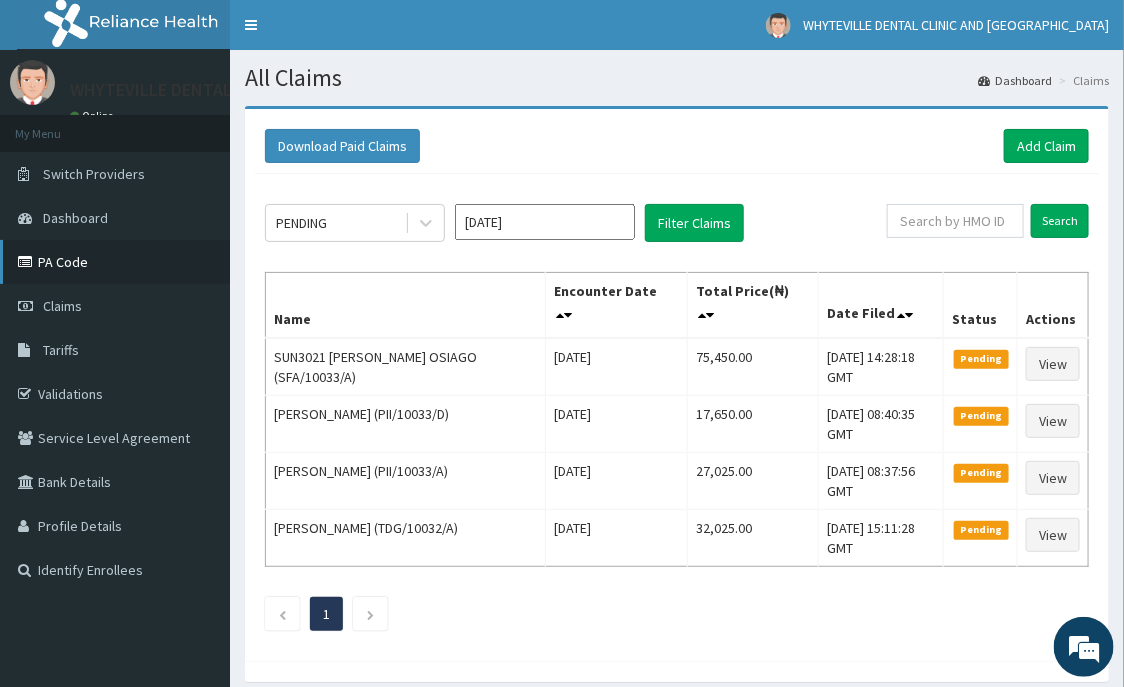 click on "PA Code" at bounding box center [115, 262] 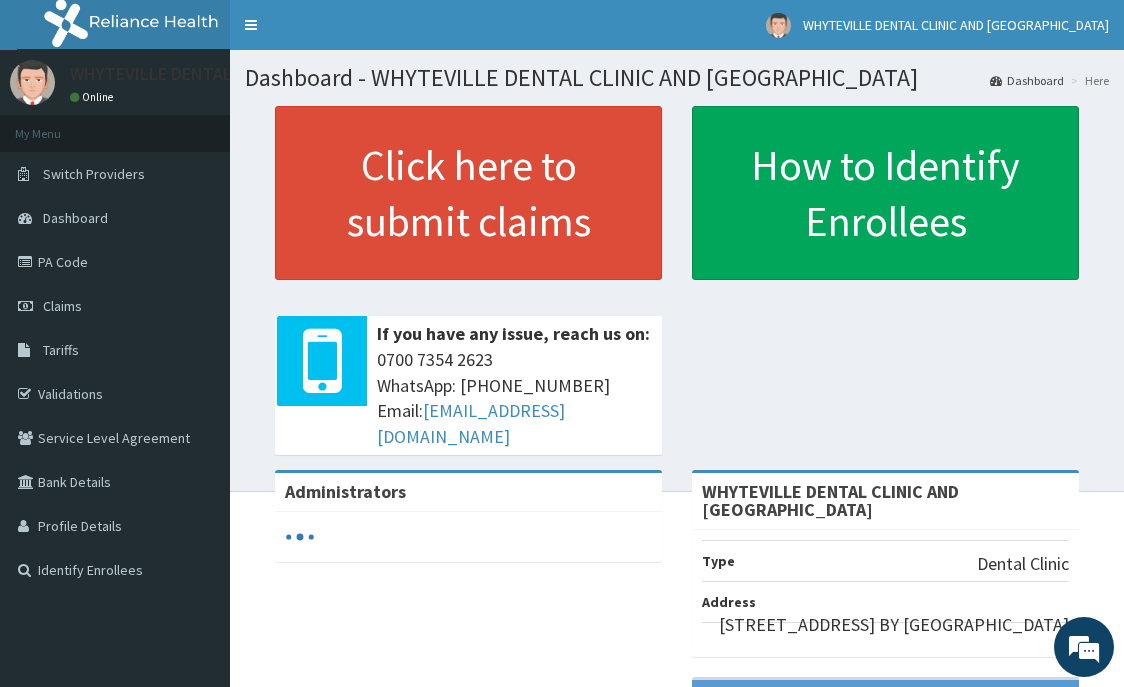 scroll, scrollTop: 0, scrollLeft: 0, axis: both 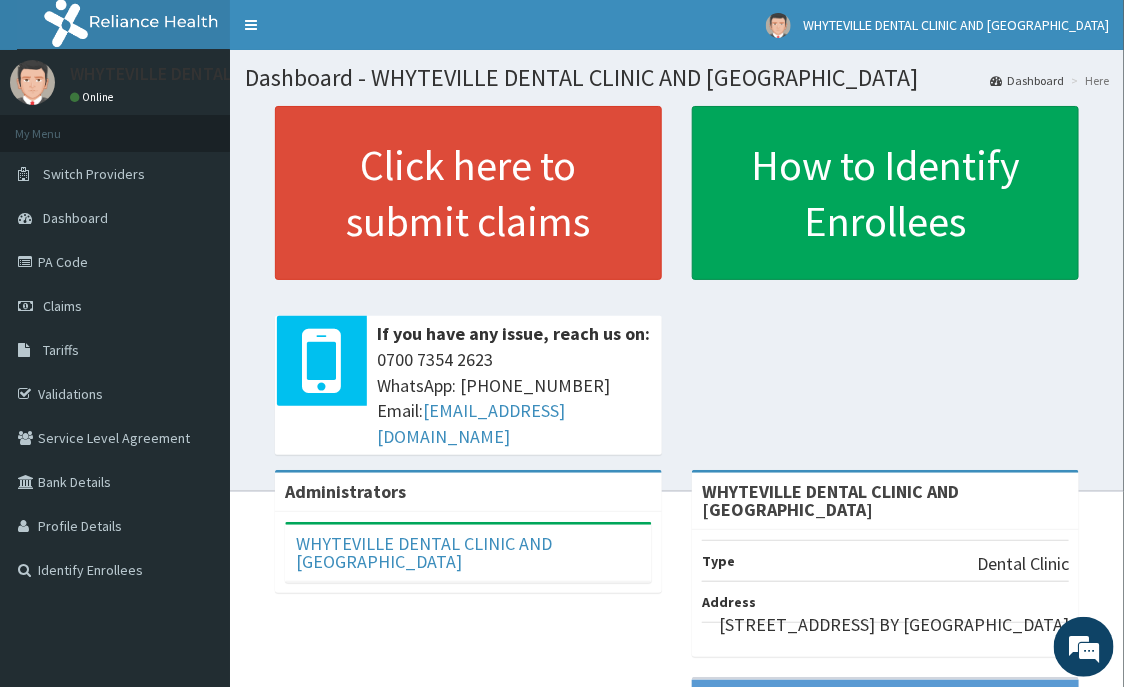 click on "Claims" at bounding box center (62, 306) 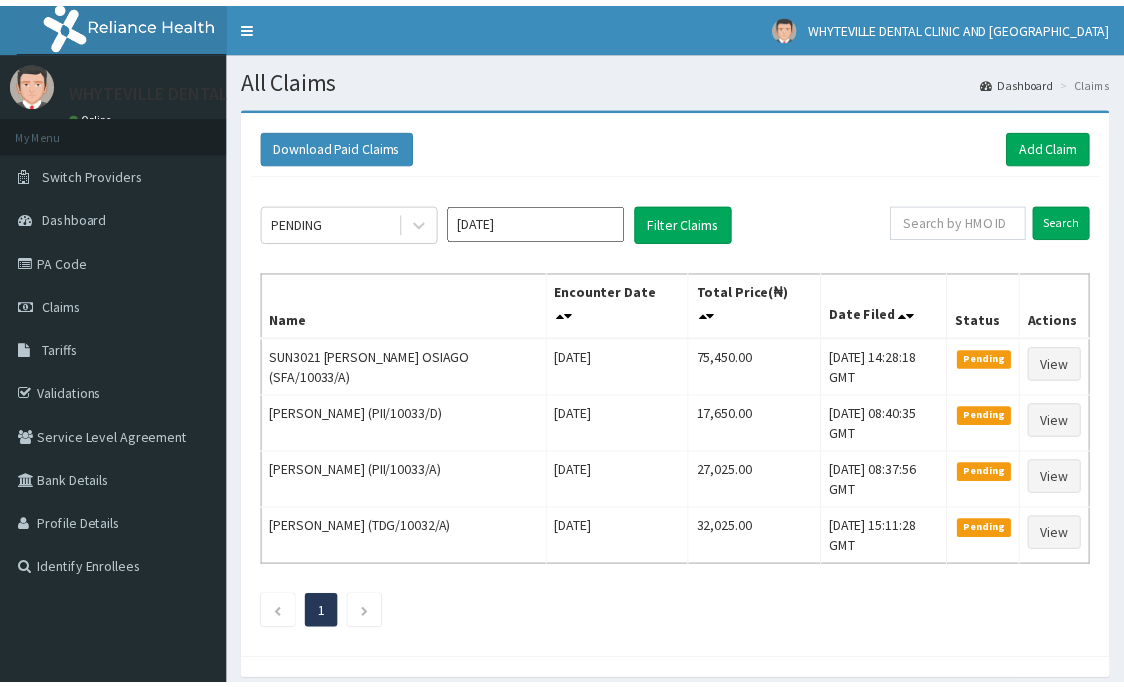 scroll, scrollTop: 0, scrollLeft: 0, axis: both 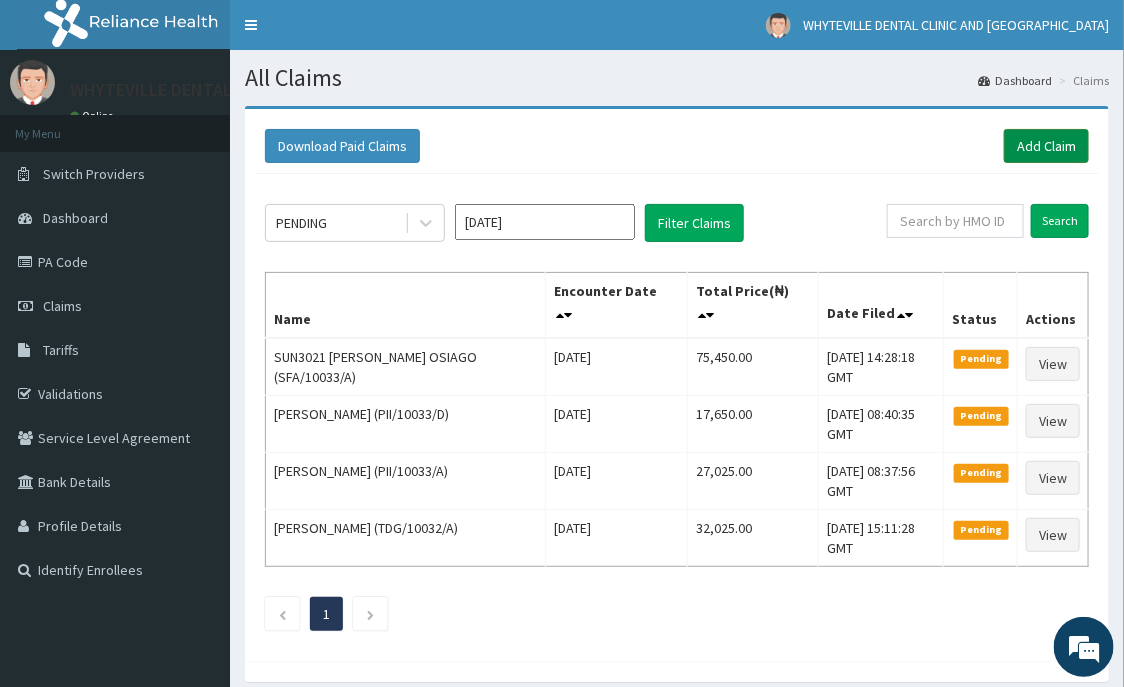 click on "Add Claim" at bounding box center [1046, 146] 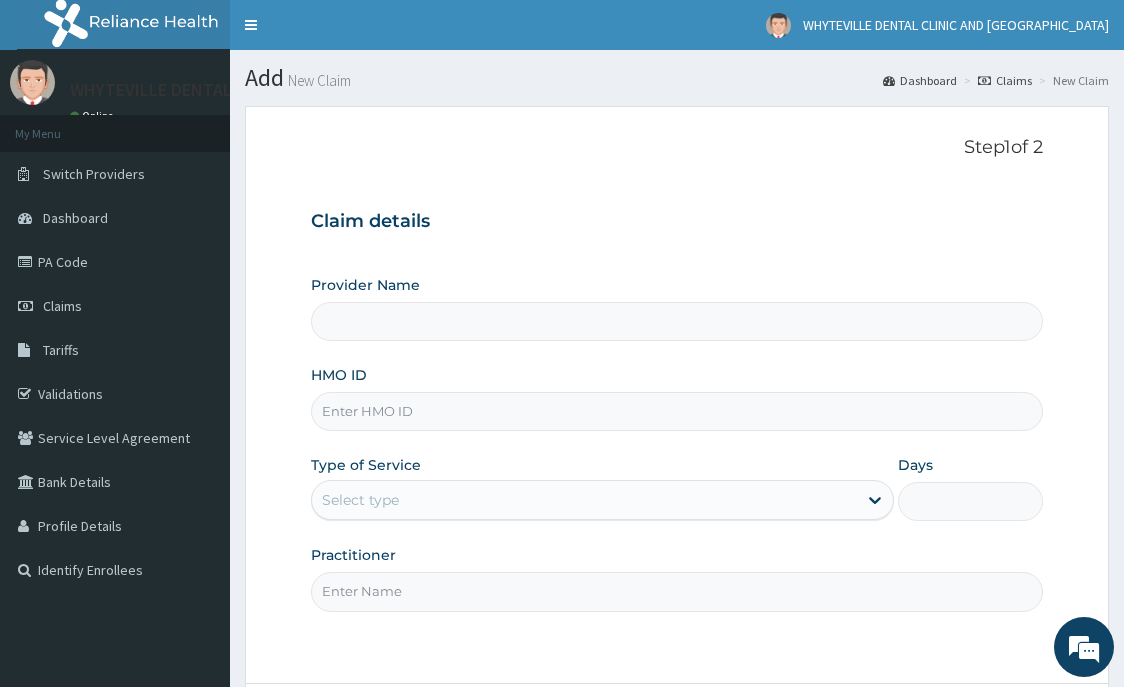 scroll, scrollTop: 0, scrollLeft: 0, axis: both 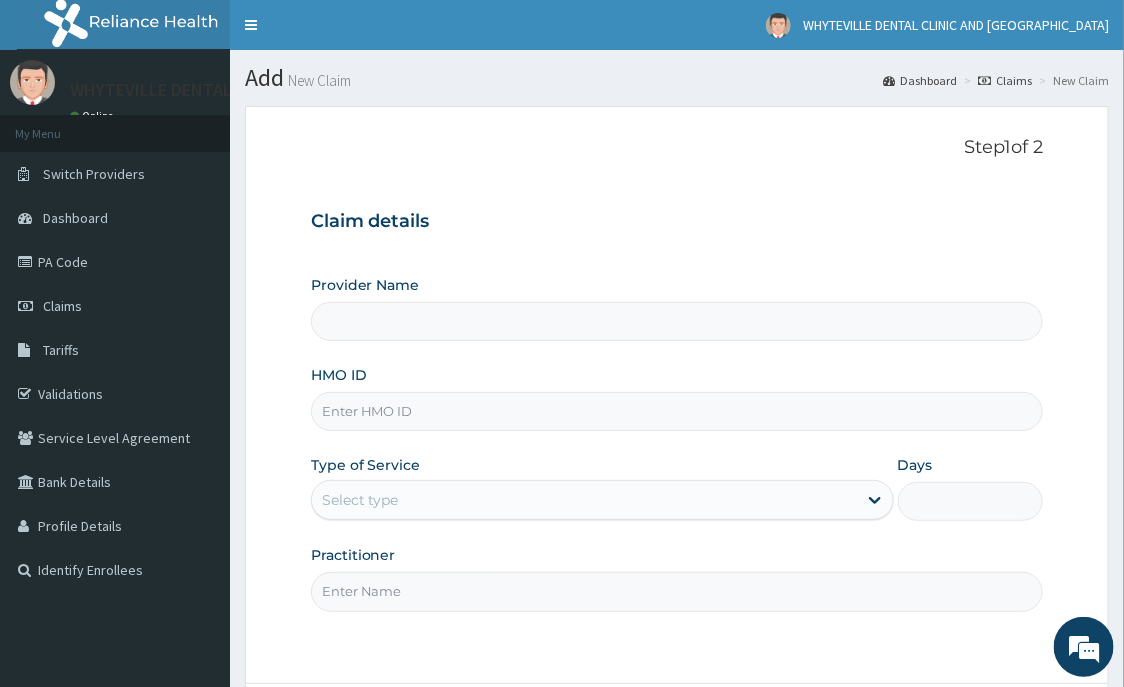 type on "WHYTEVILLE DENTAL CLINIC AND [GEOGRAPHIC_DATA]" 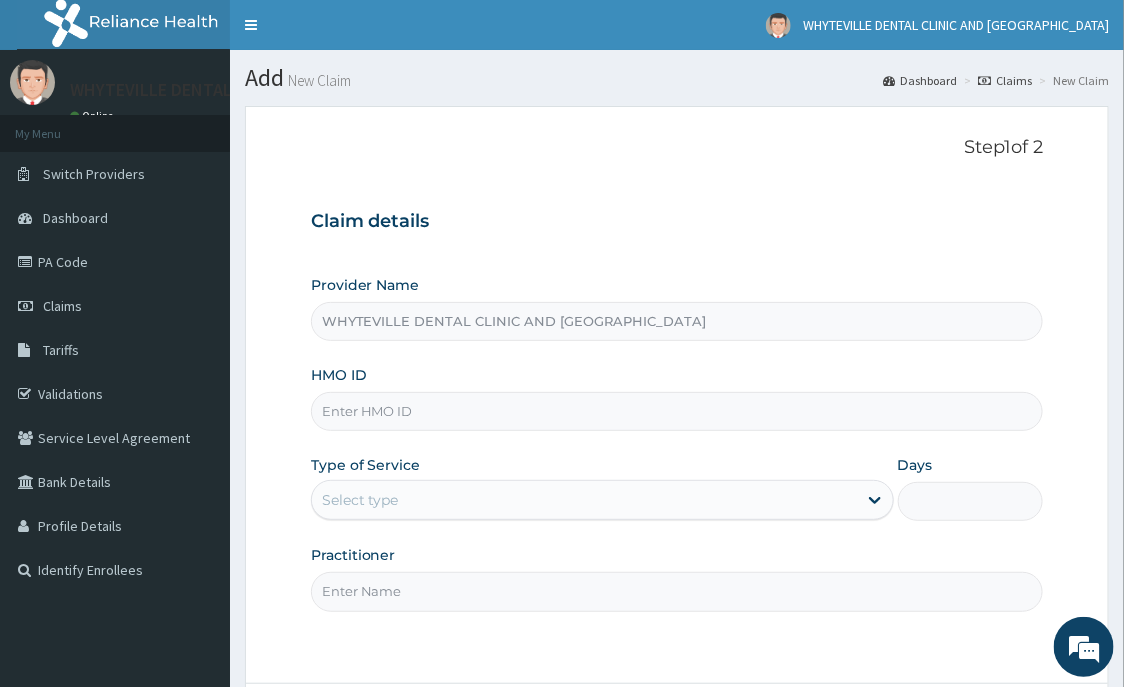 click on "HMO ID" at bounding box center [677, 411] 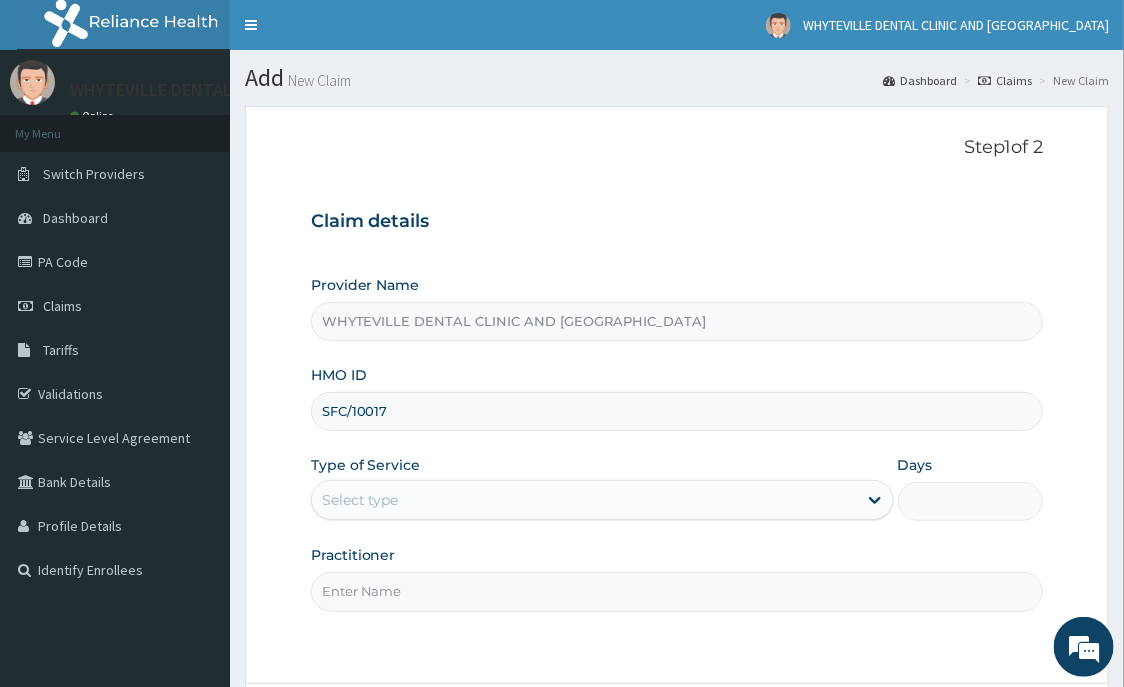 scroll, scrollTop: 0, scrollLeft: 0, axis: both 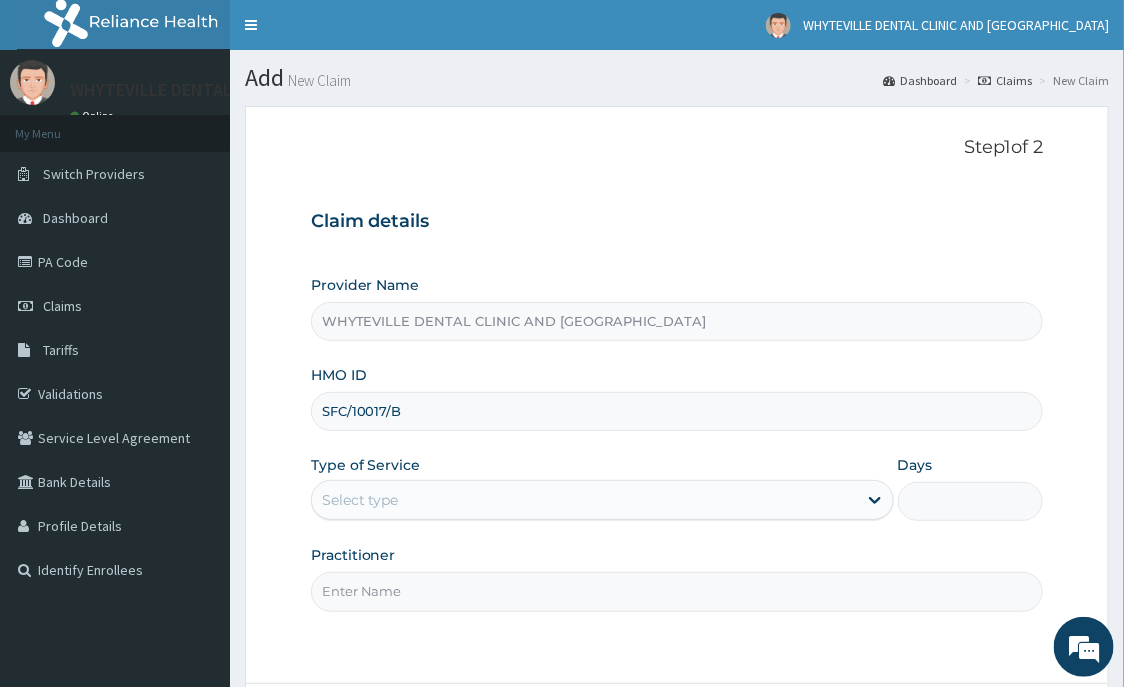 type on "SFC/10017/B" 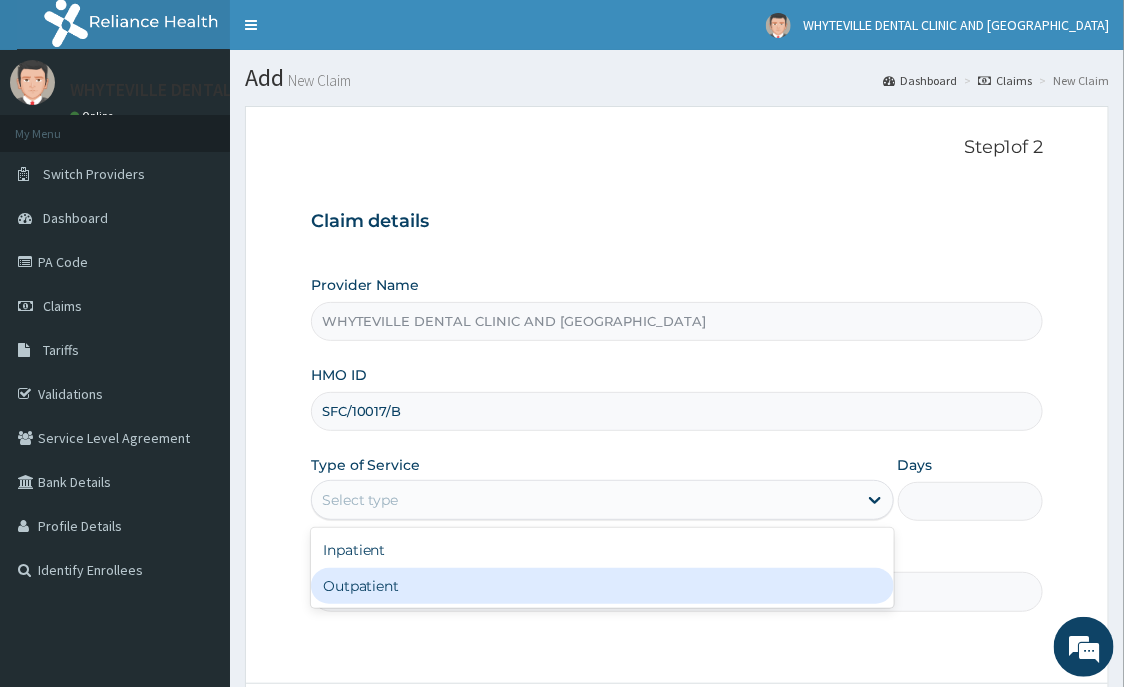 click on "Outpatient" at bounding box center (602, 586) 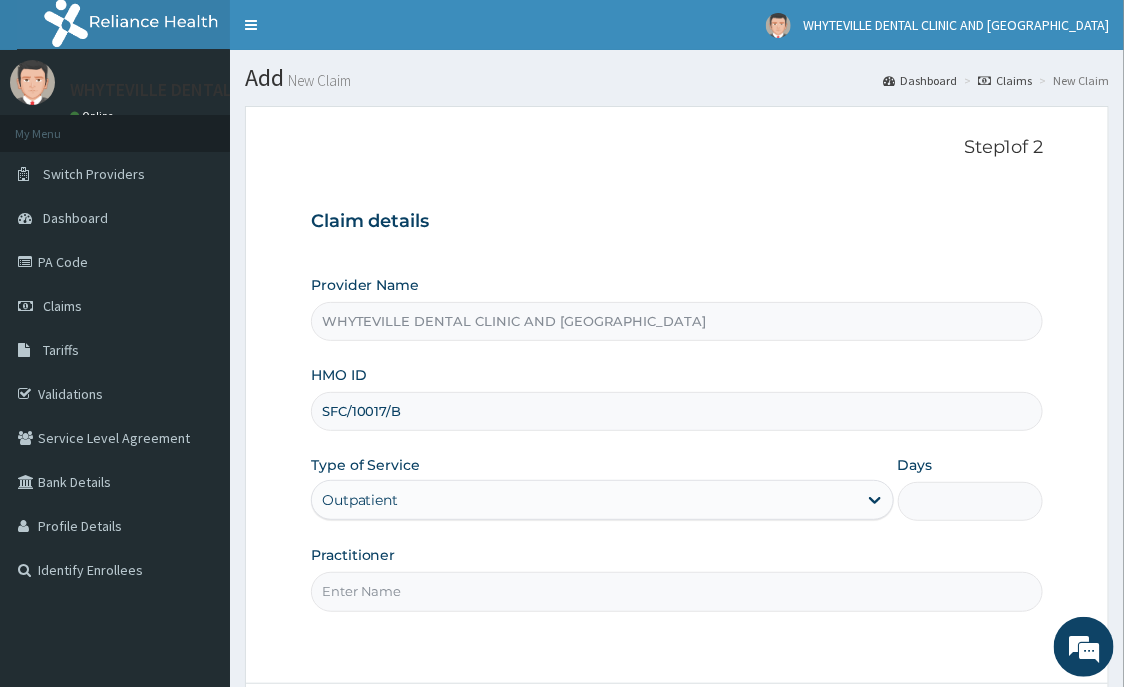 type on "1" 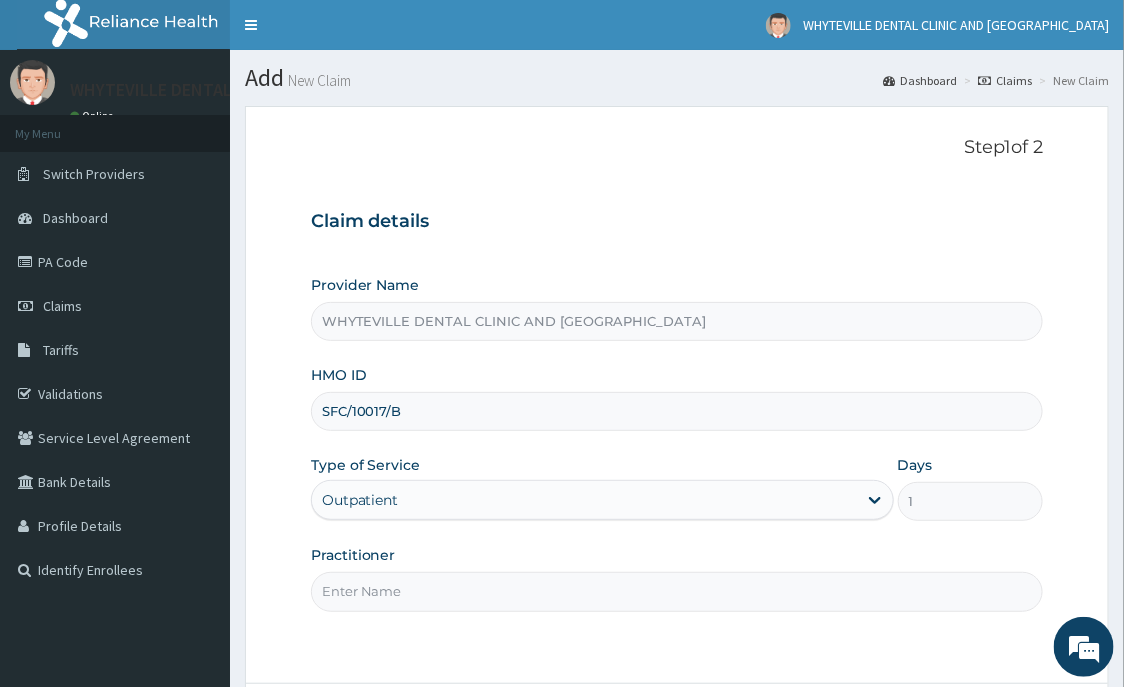 click on "Practitioner" at bounding box center [677, 591] 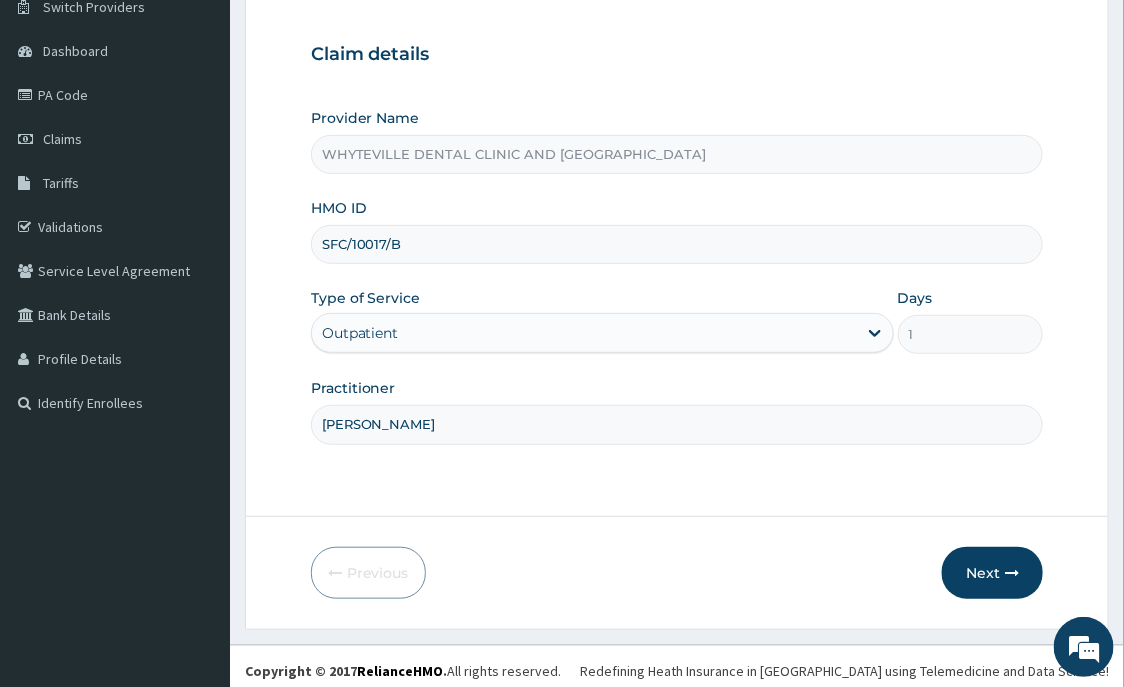 scroll, scrollTop: 176, scrollLeft: 0, axis: vertical 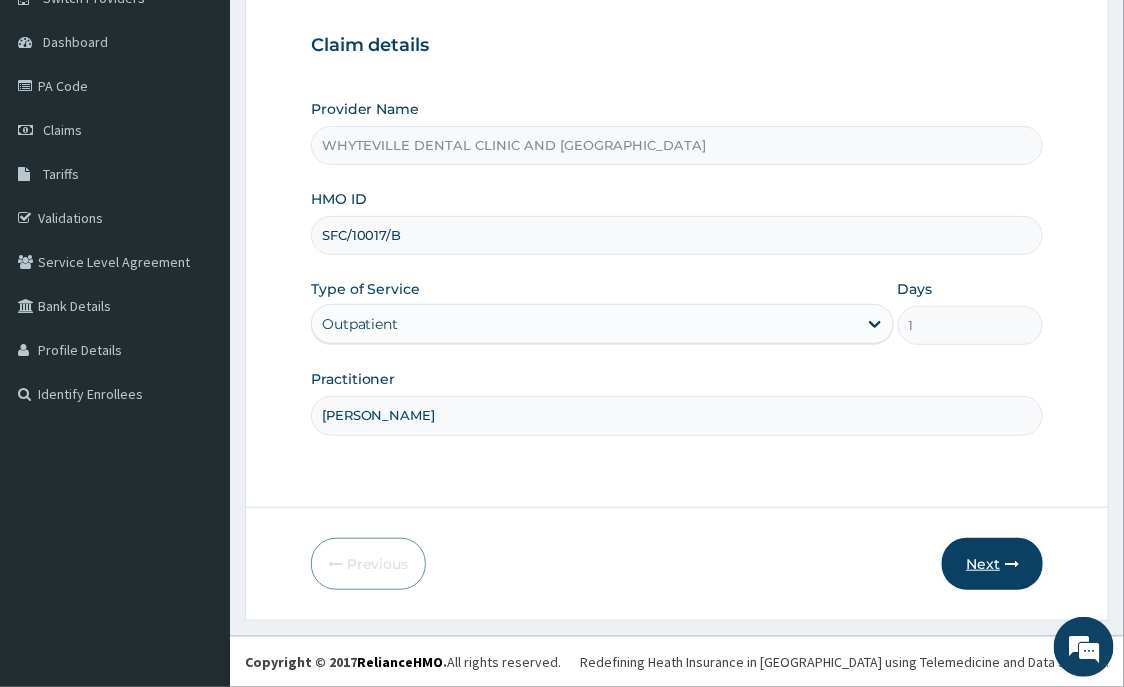 type on "[PERSON_NAME]" 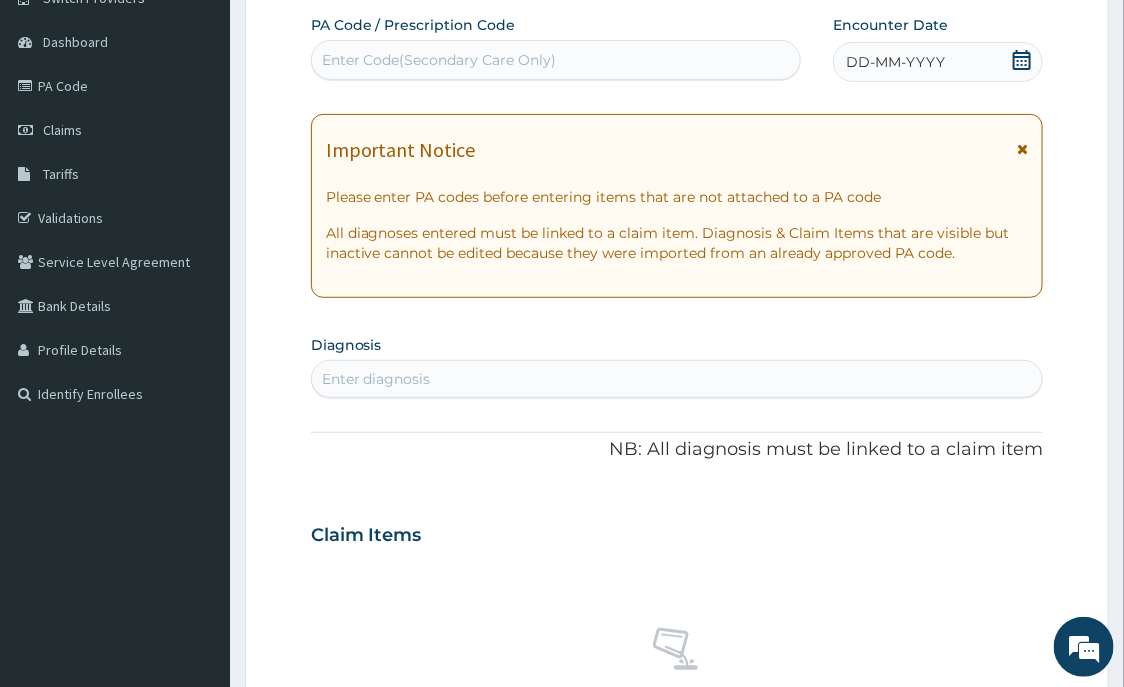 click on "Enter Code(Secondary Care Only)" at bounding box center [556, 60] 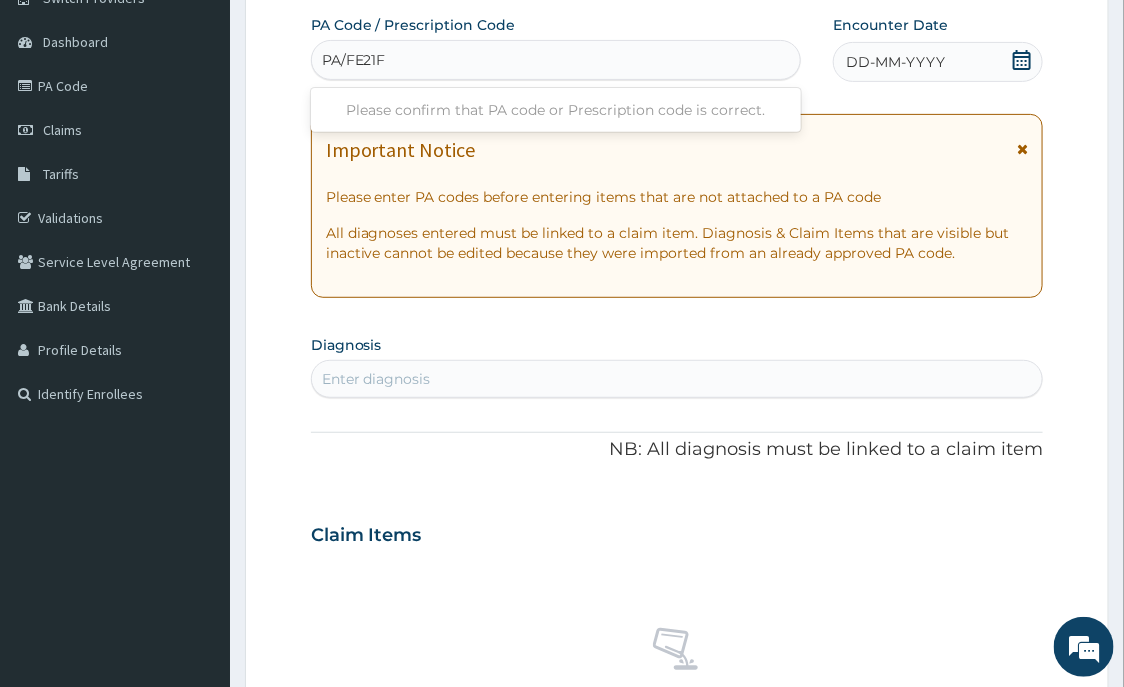 type on "PA/FE21F3" 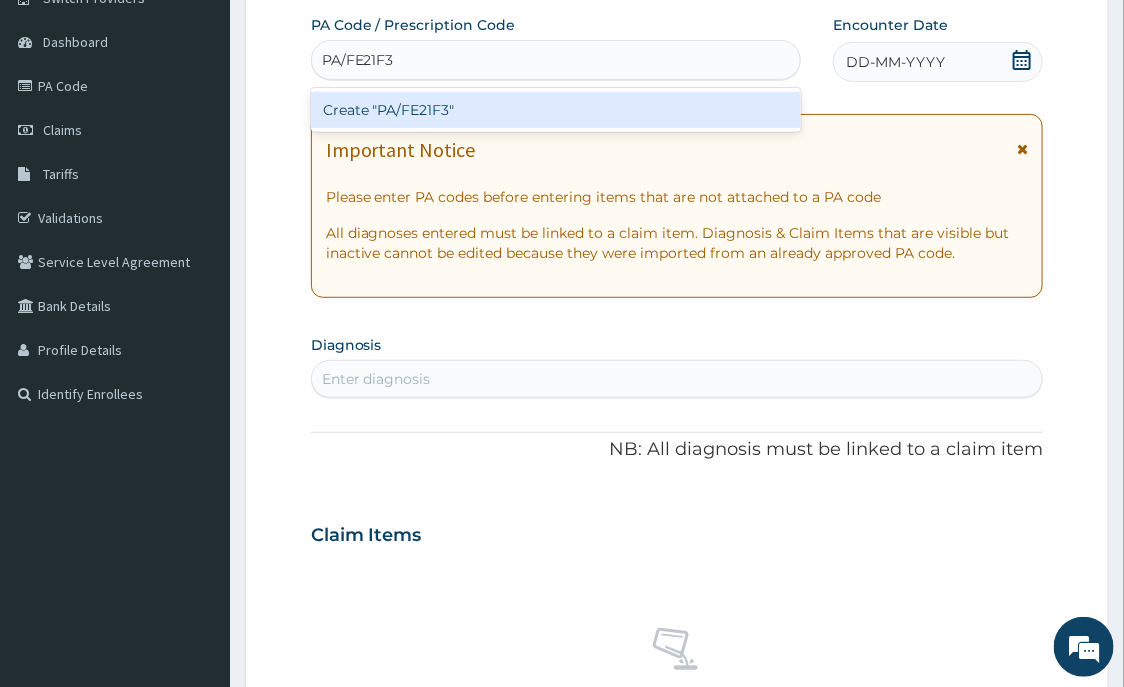 click on "Create "PA/FE21F3"" at bounding box center (556, 110) 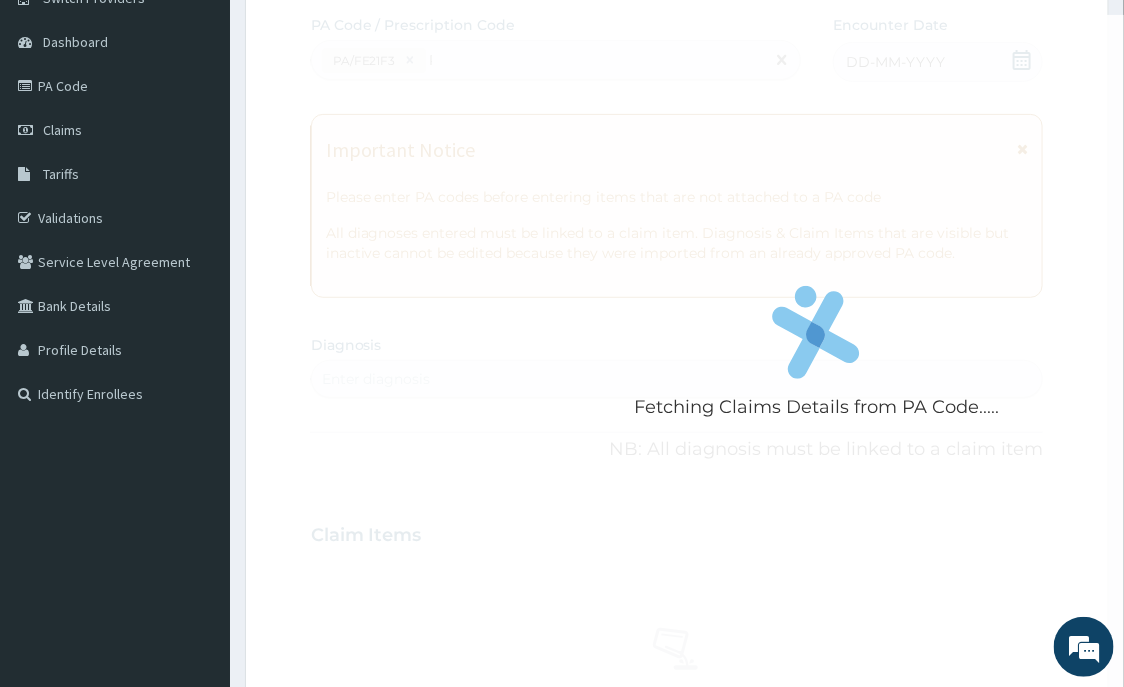 type 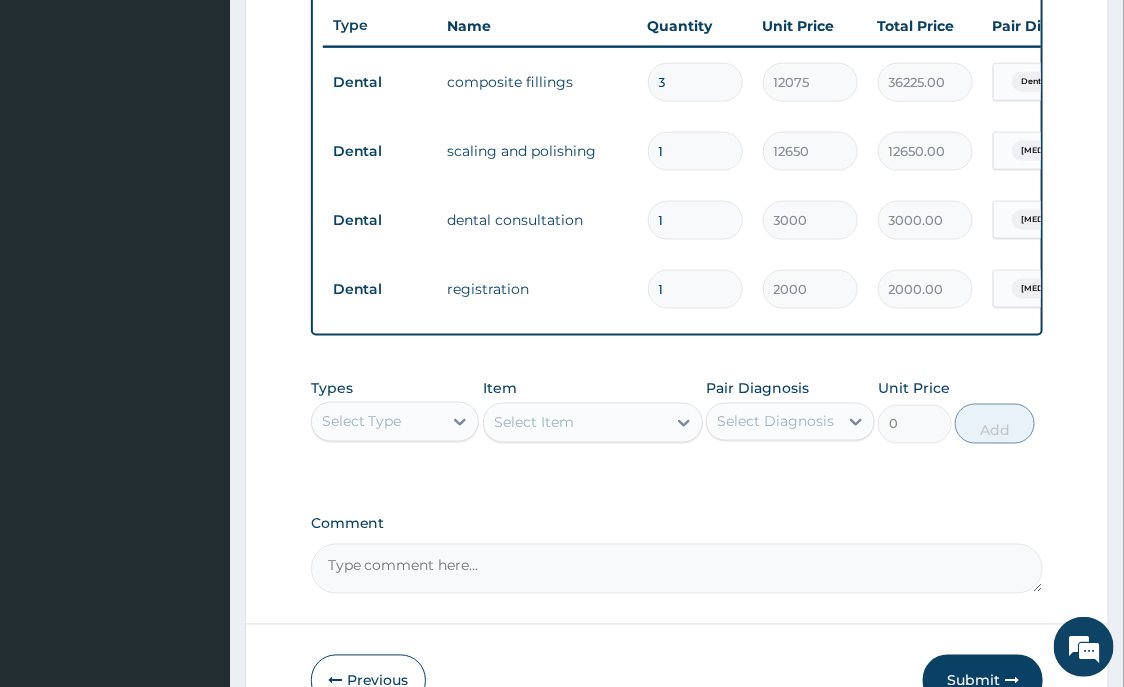 scroll, scrollTop: 884, scrollLeft: 0, axis: vertical 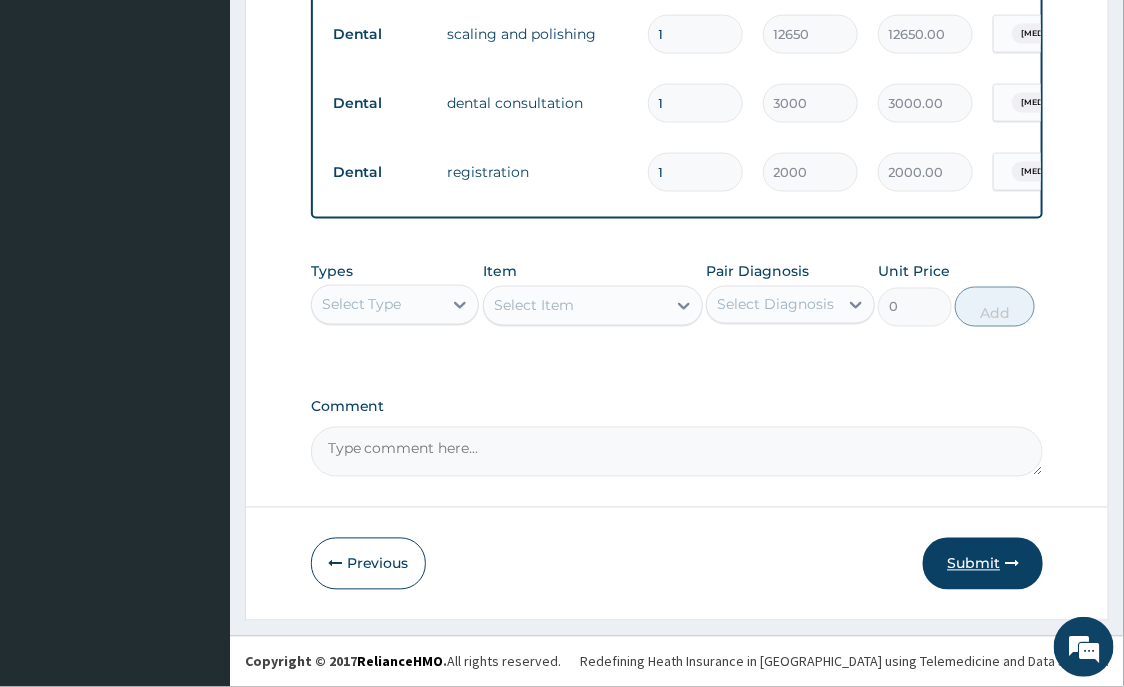 click on "Submit" at bounding box center (983, 564) 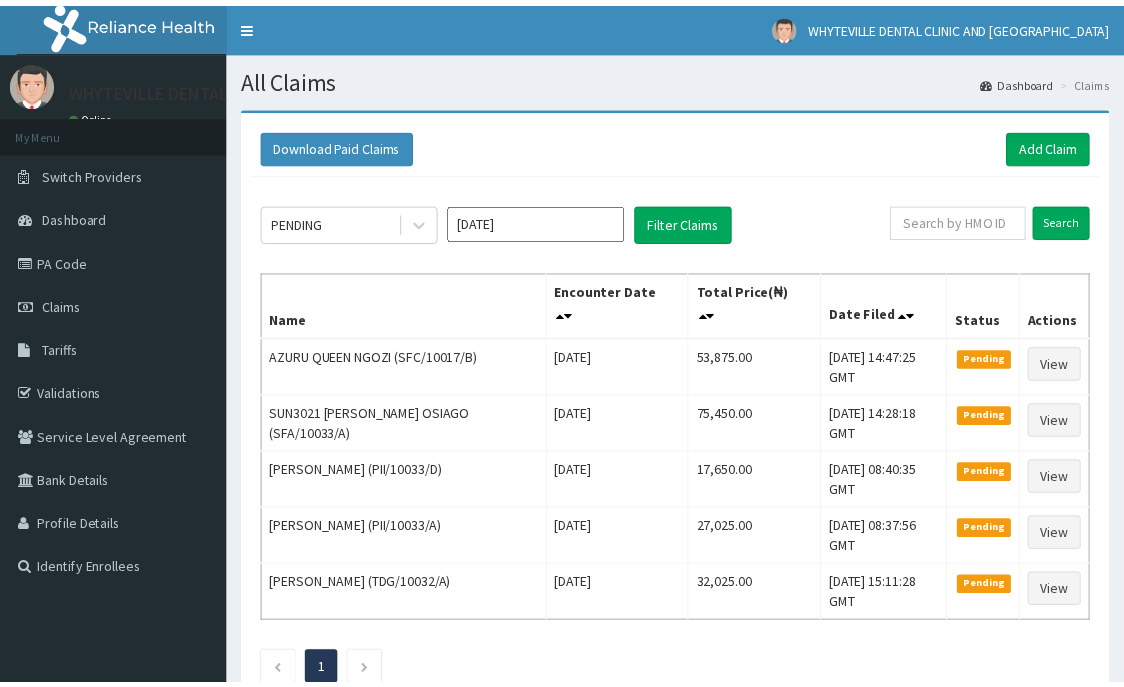 scroll, scrollTop: 0, scrollLeft: 0, axis: both 